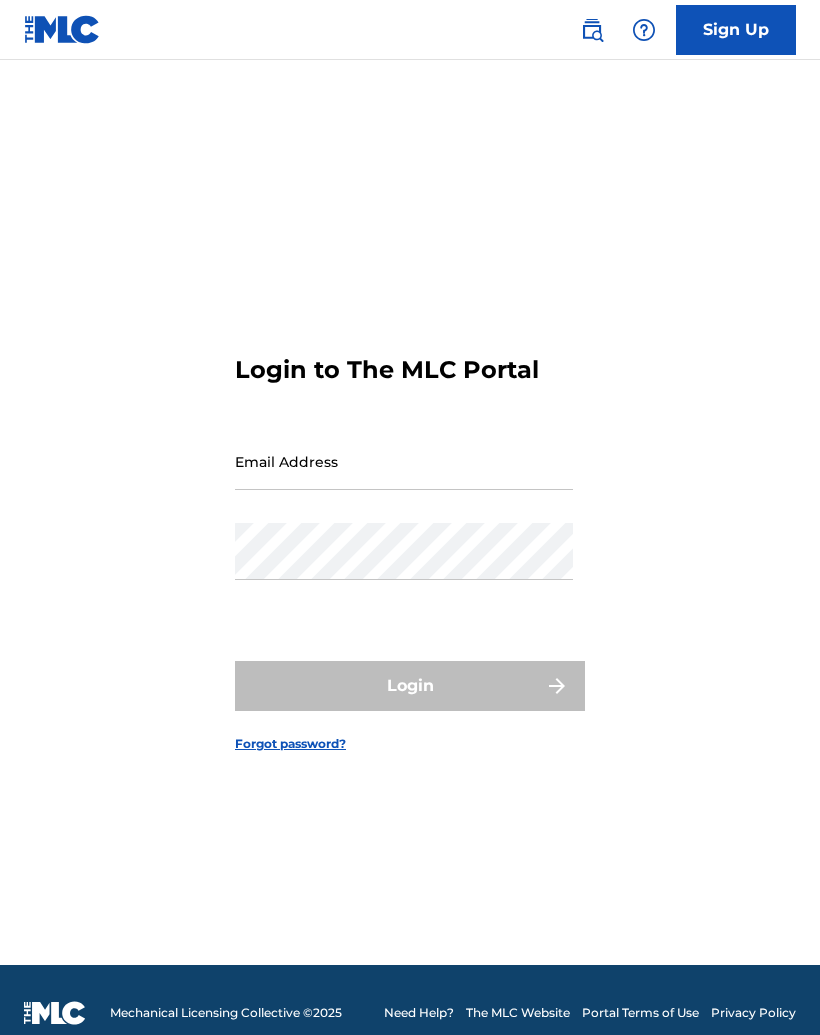 scroll, scrollTop: 0, scrollLeft: 0, axis: both 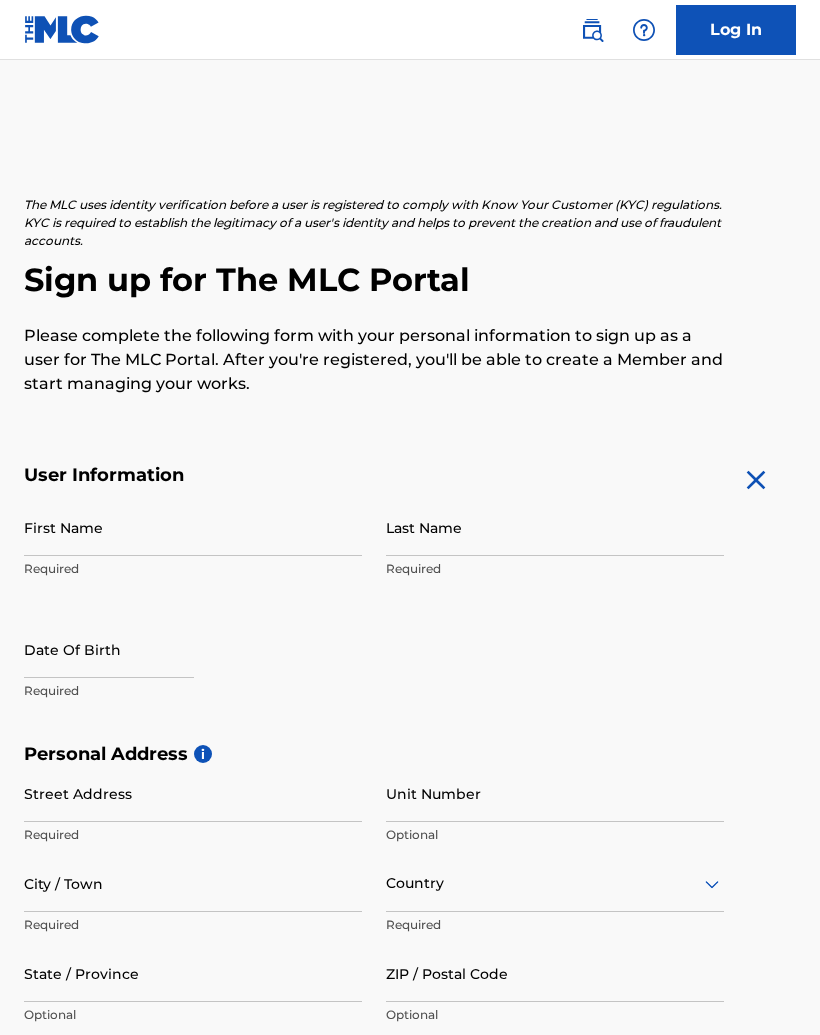click on "First Name" at bounding box center (193, 527) 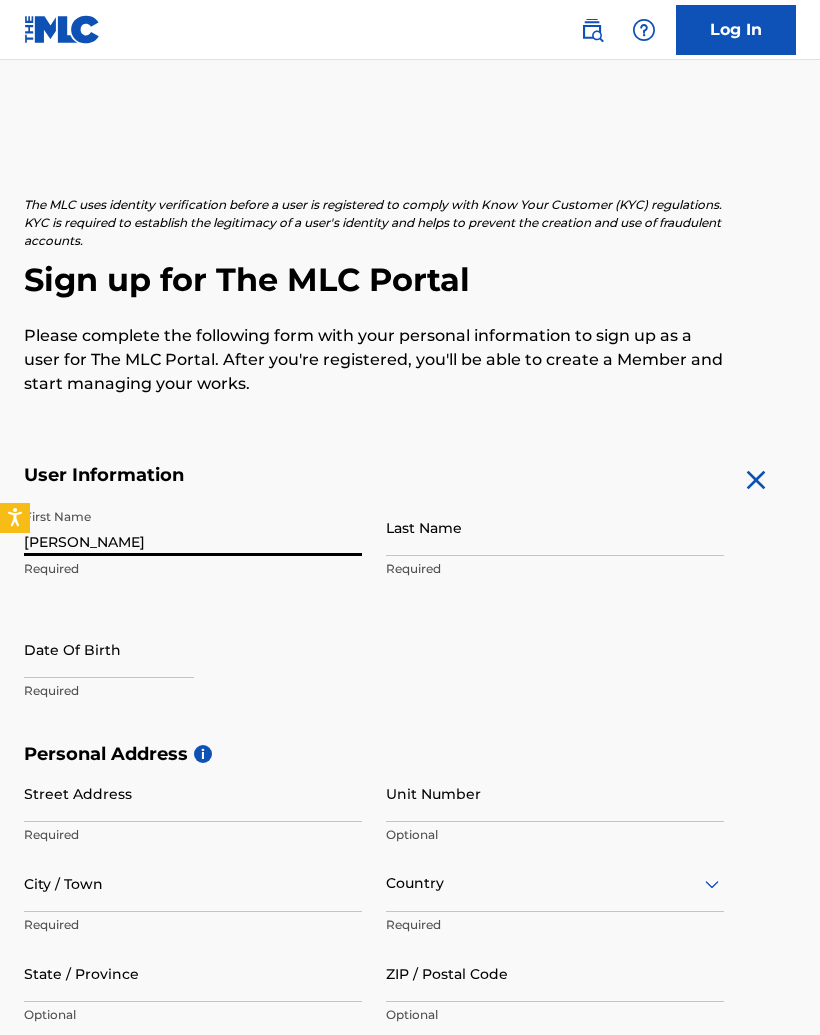 type on "Andrew" 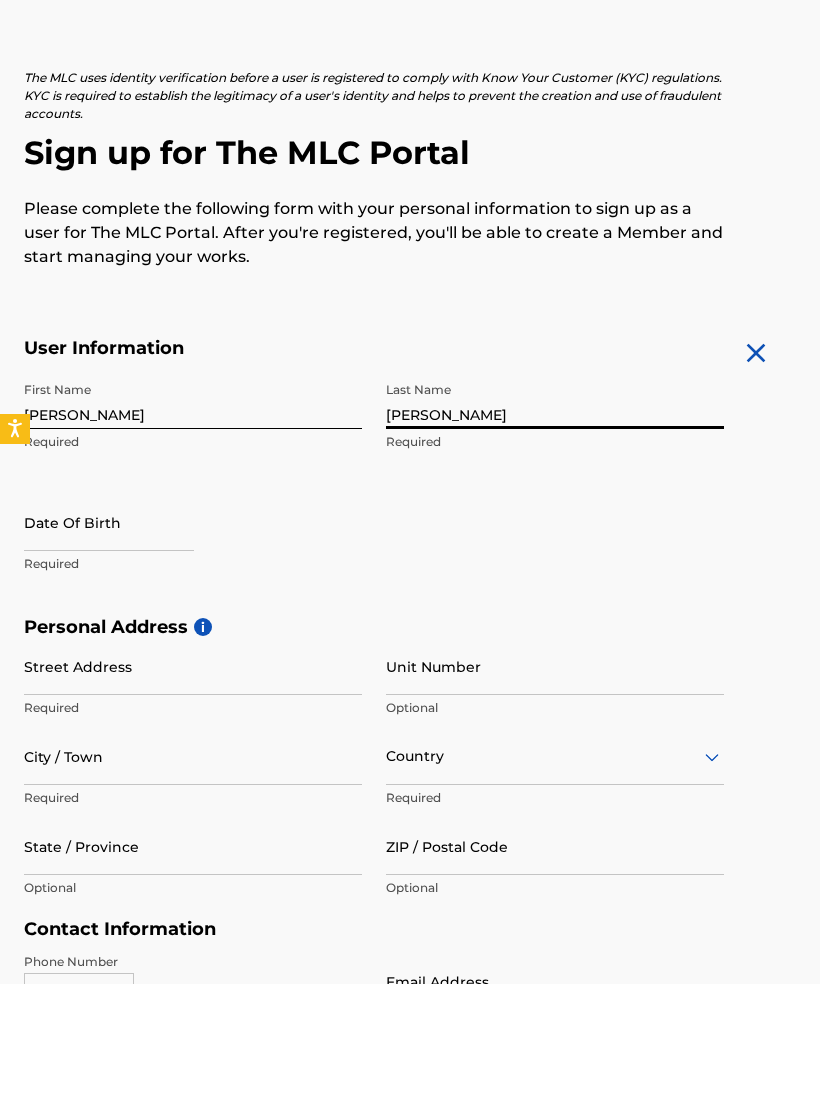 type on "Brege" 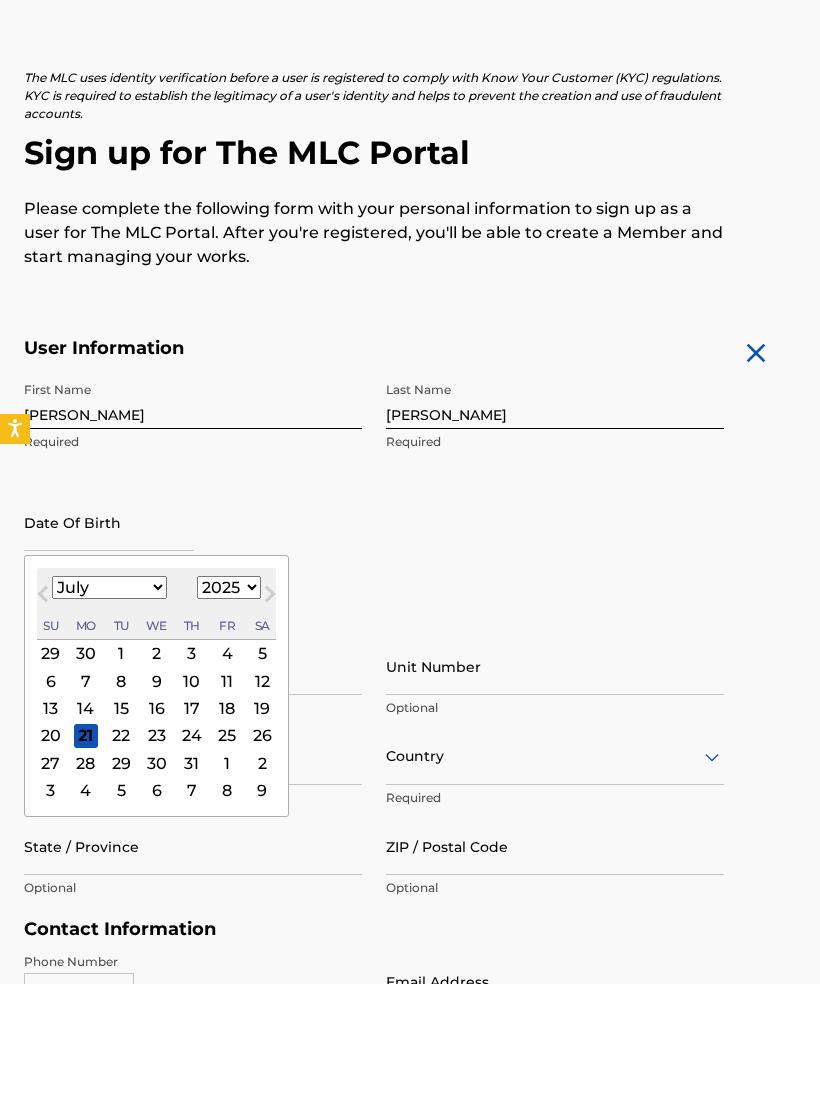 click on "January February March April May June July August September October November December" at bounding box center (109, 714) 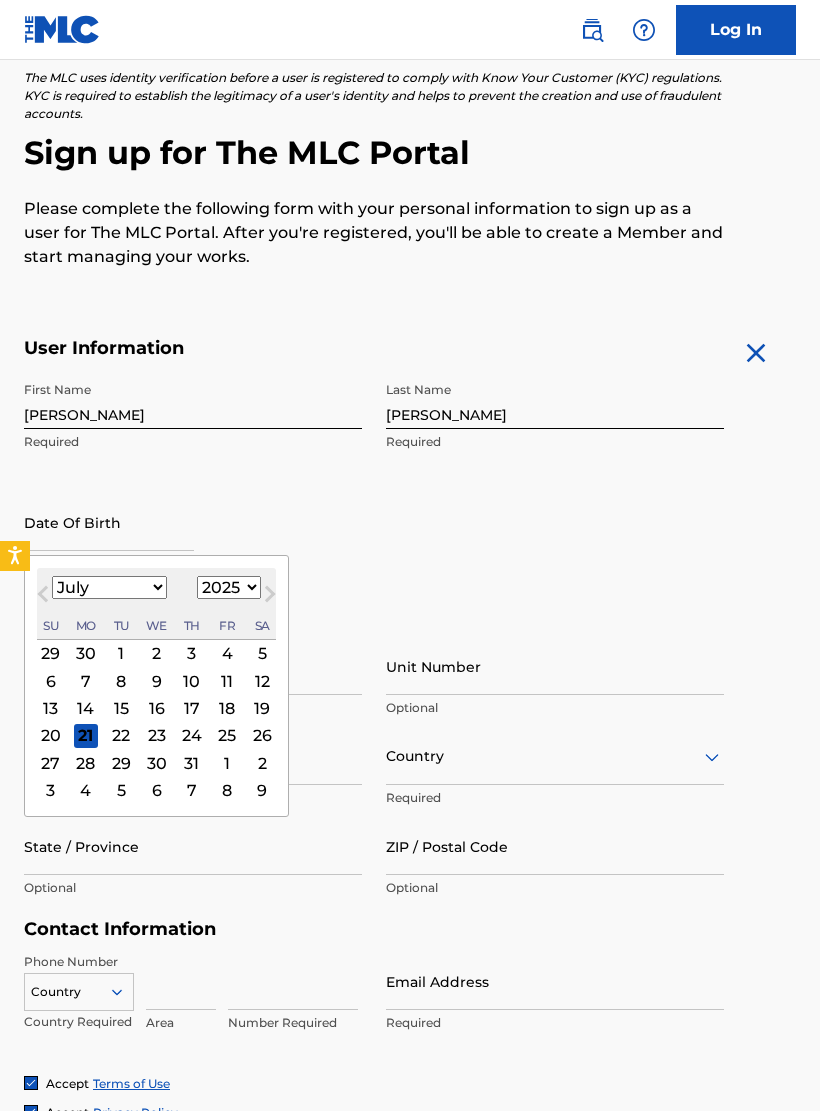 click on "January February March April May June July August September October November December" at bounding box center [109, 587] 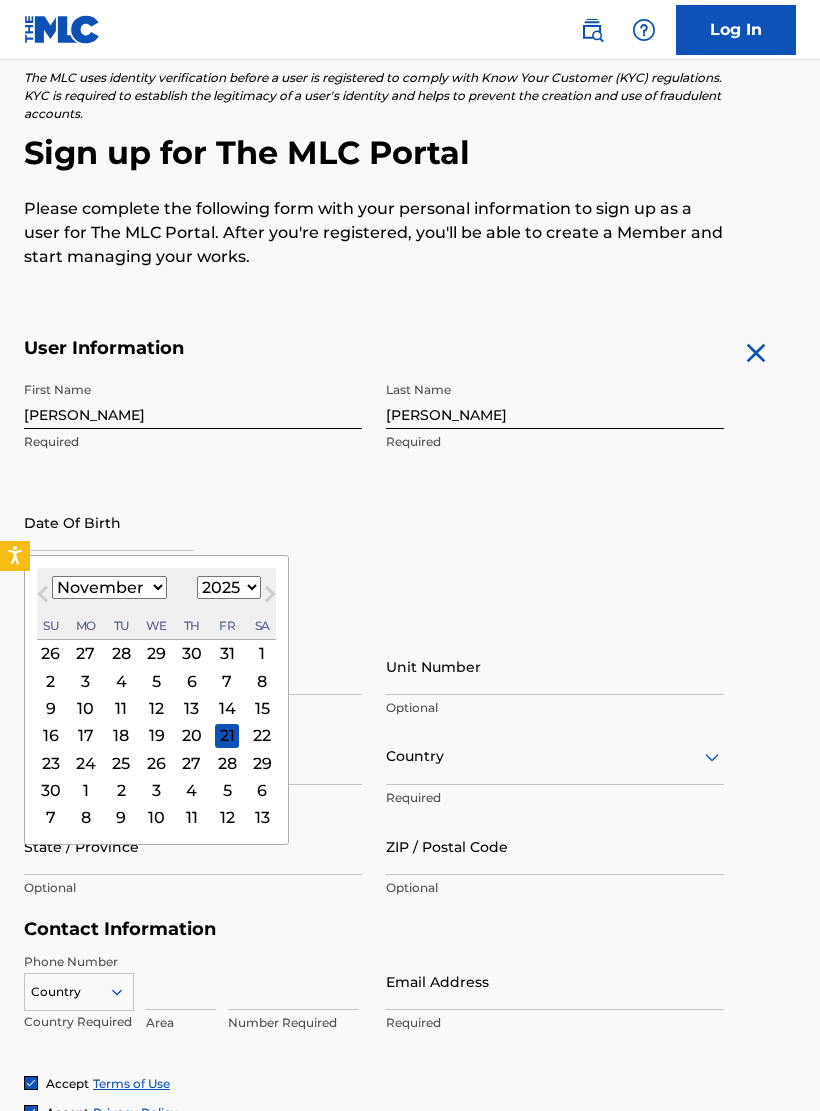 click on "1899 1900 1901 1902 1903 1904 1905 1906 1907 1908 1909 1910 1911 1912 1913 1914 1915 1916 1917 1918 1919 1920 1921 1922 1923 1924 1925 1926 1927 1928 1929 1930 1931 1932 1933 1934 1935 1936 1937 1938 1939 1940 1941 1942 1943 1944 1945 1946 1947 1948 1949 1950 1951 1952 1953 1954 1955 1956 1957 1958 1959 1960 1961 1962 1963 1964 1965 1966 1967 1968 1969 1970 1971 1972 1973 1974 1975 1976 1977 1978 1979 1980 1981 1982 1983 1984 1985 1986 1987 1988 1989 1990 1991 1992 1993 1994 1995 1996 1997 1998 1999 2000 2001 2002 2003 2004 2005 2006 2007 2008 2009 2010 2011 2012 2013 2014 2015 2016 2017 2018 2019 2020 2021 2022 2023 2024 2025 2026 2027 2028 2029 2030 2031 2032 2033 2034 2035 2036 2037 2038 2039 2040 2041 2042 2043 2044 2045 2046 2047 2048 2049 2050 2051 2052 2053 2054 2055 2056 2057 2058 2059 2060 2061 2062 2063 2064 2065 2066 2067 2068 2069 2070 2071 2072 2073 2074 2075 2076 2077 2078 2079 2080 2081 2082 2083 2084 2085 2086 2087 2088 2089 2090 2091 2092 2093 2094 2095 2096 2097 2098 2099 2100" at bounding box center [229, 587] 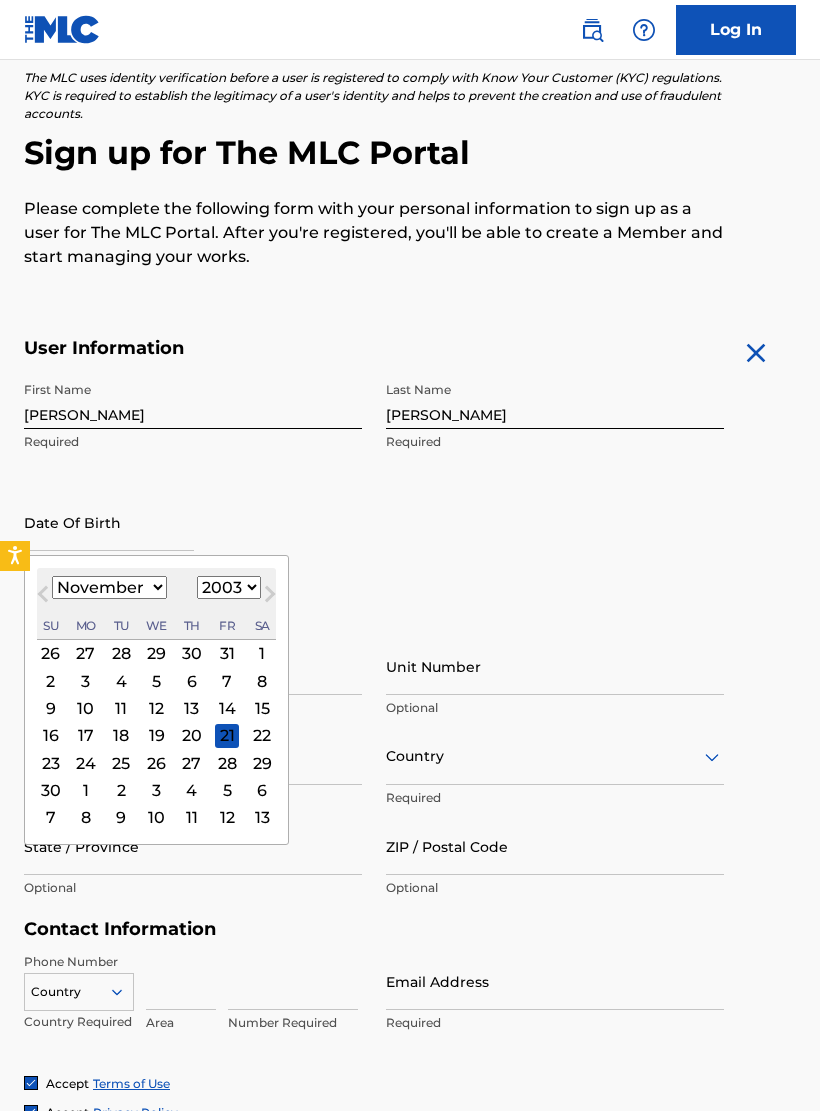 click on "21" at bounding box center [227, 735] 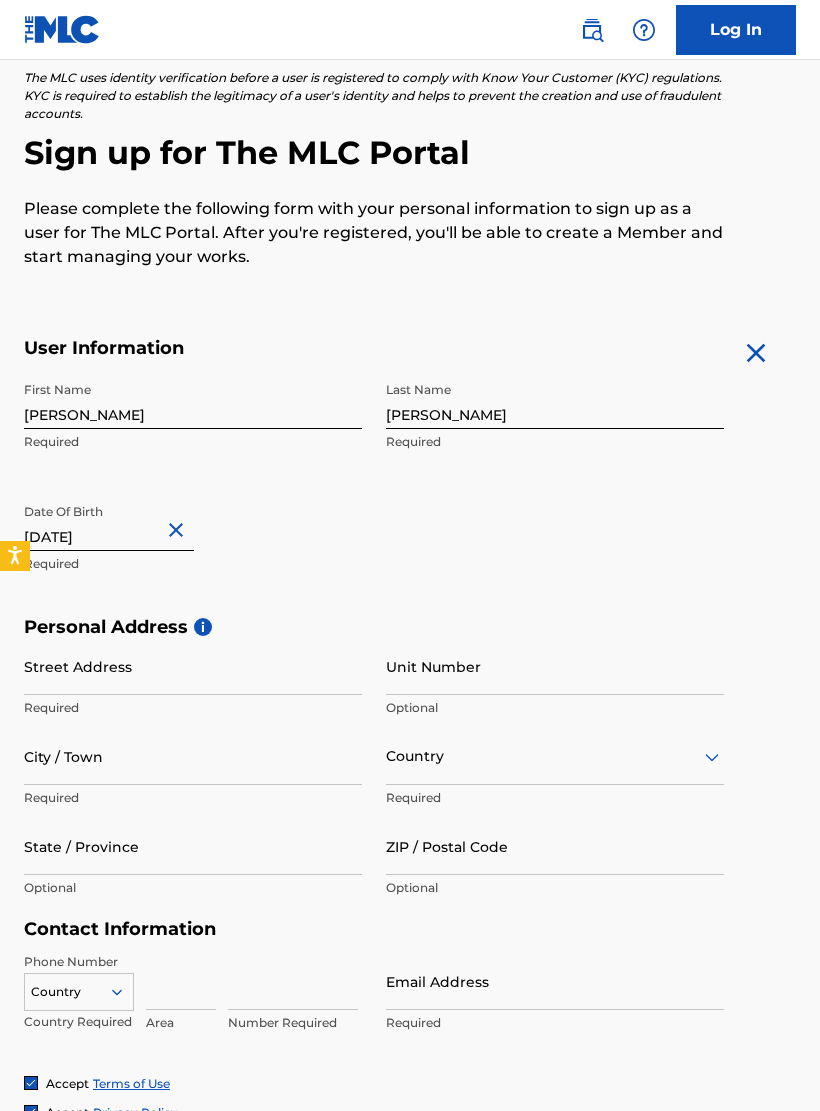 click on "Street Address" at bounding box center [193, 666] 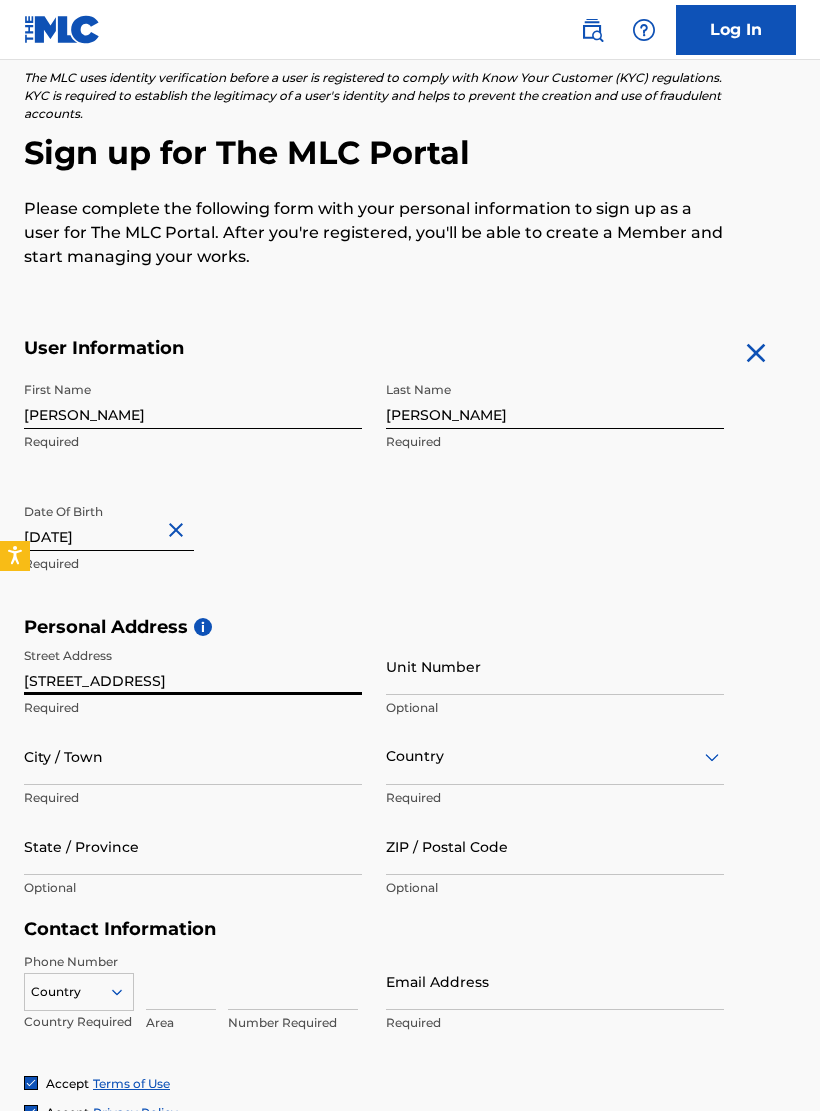 type on "525 S Liberty Street" 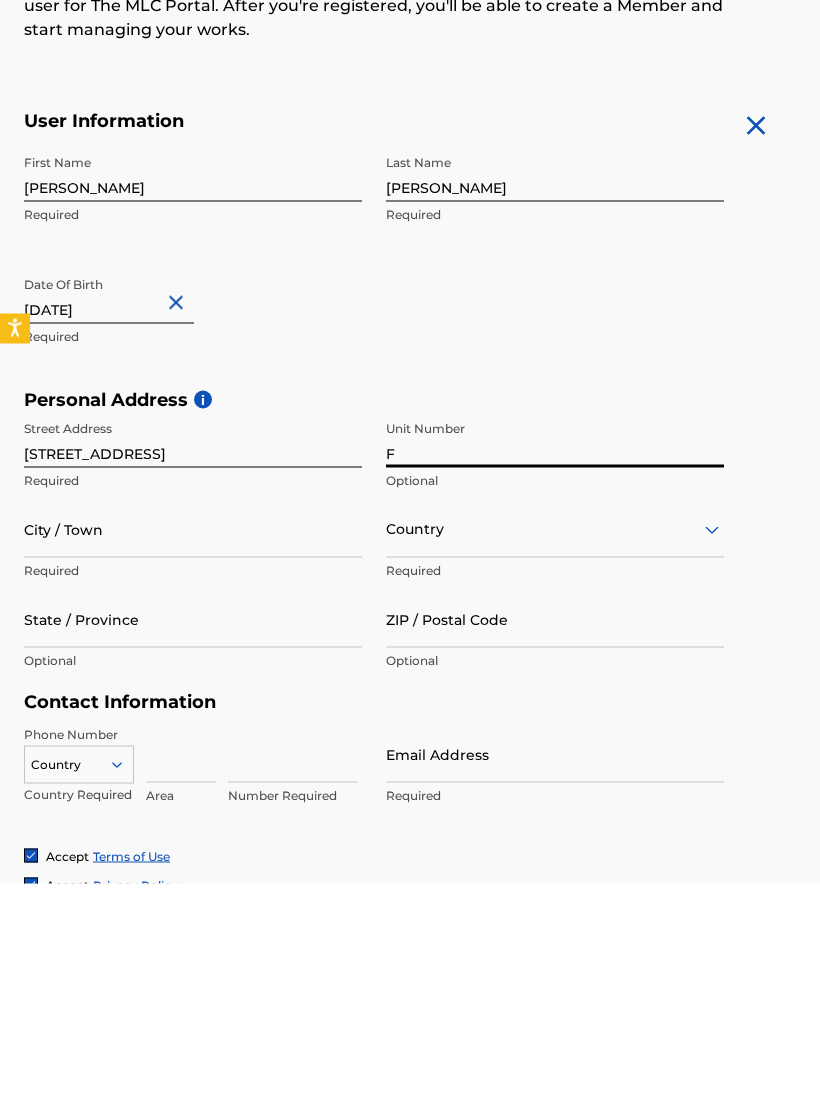 type on "F" 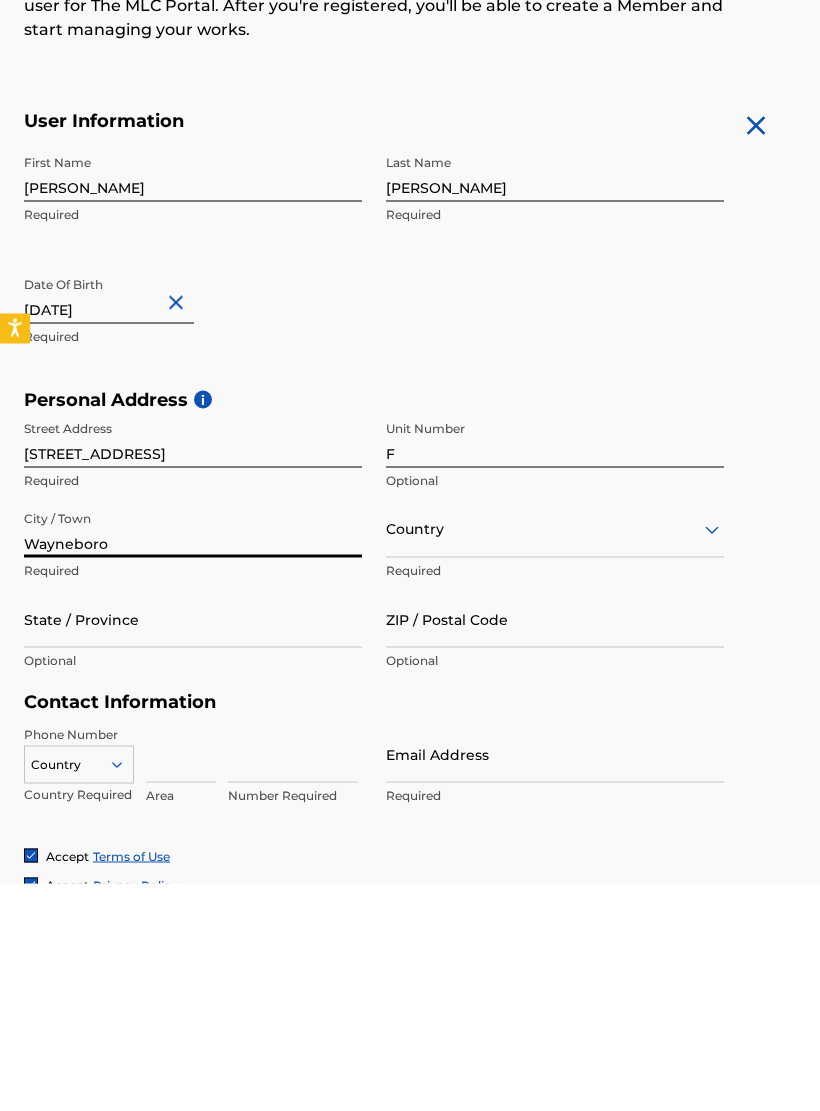 type on "Wayneboro" 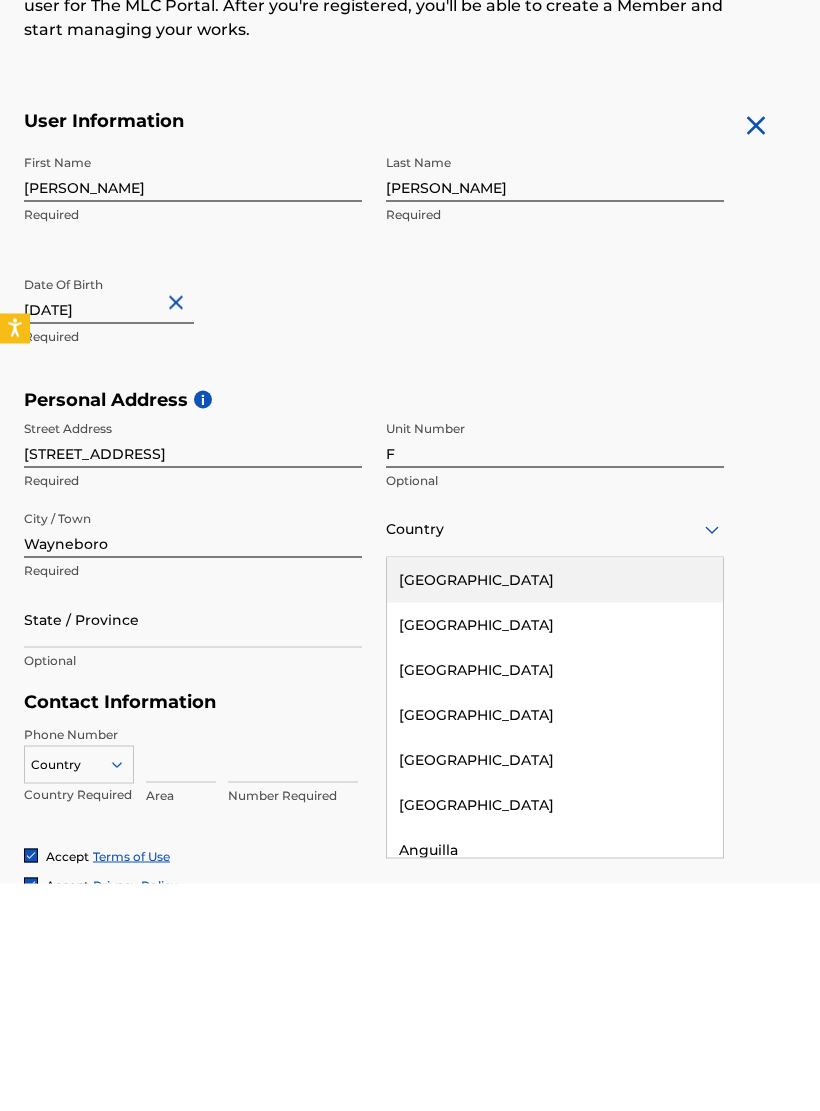 click on "United States" at bounding box center [555, 807] 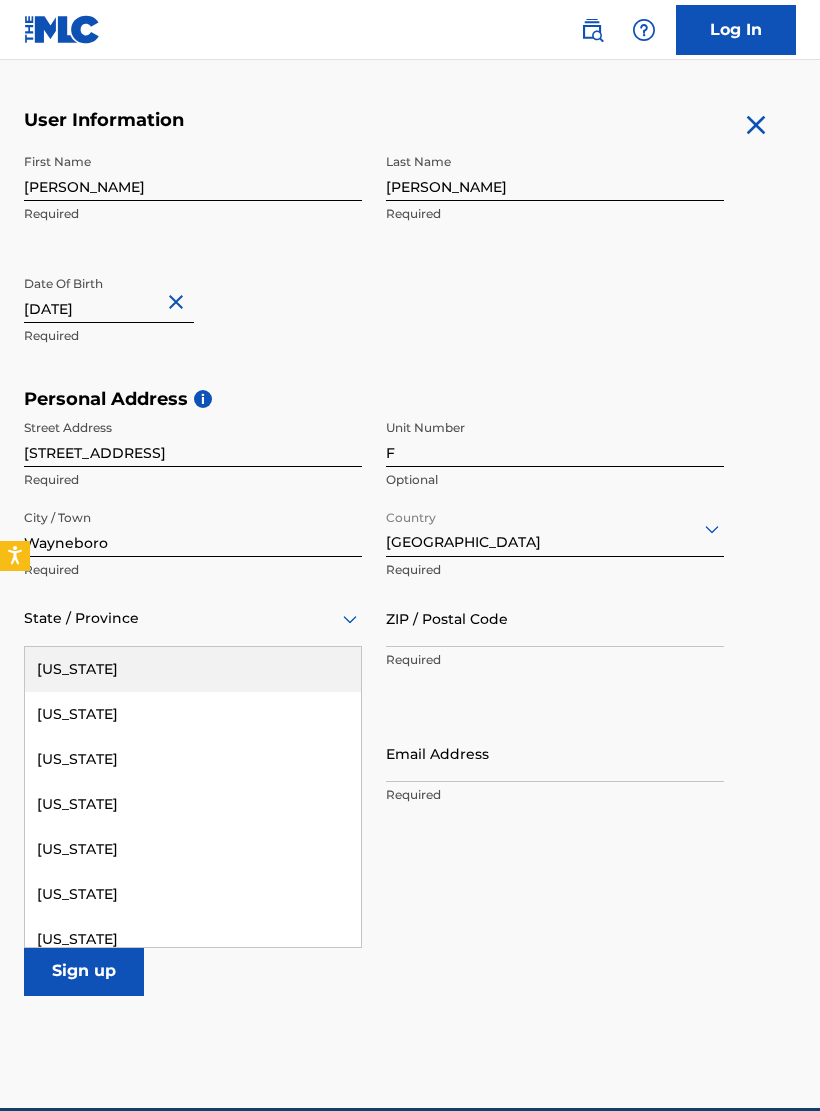 scroll, scrollTop: 354, scrollLeft: 0, axis: vertical 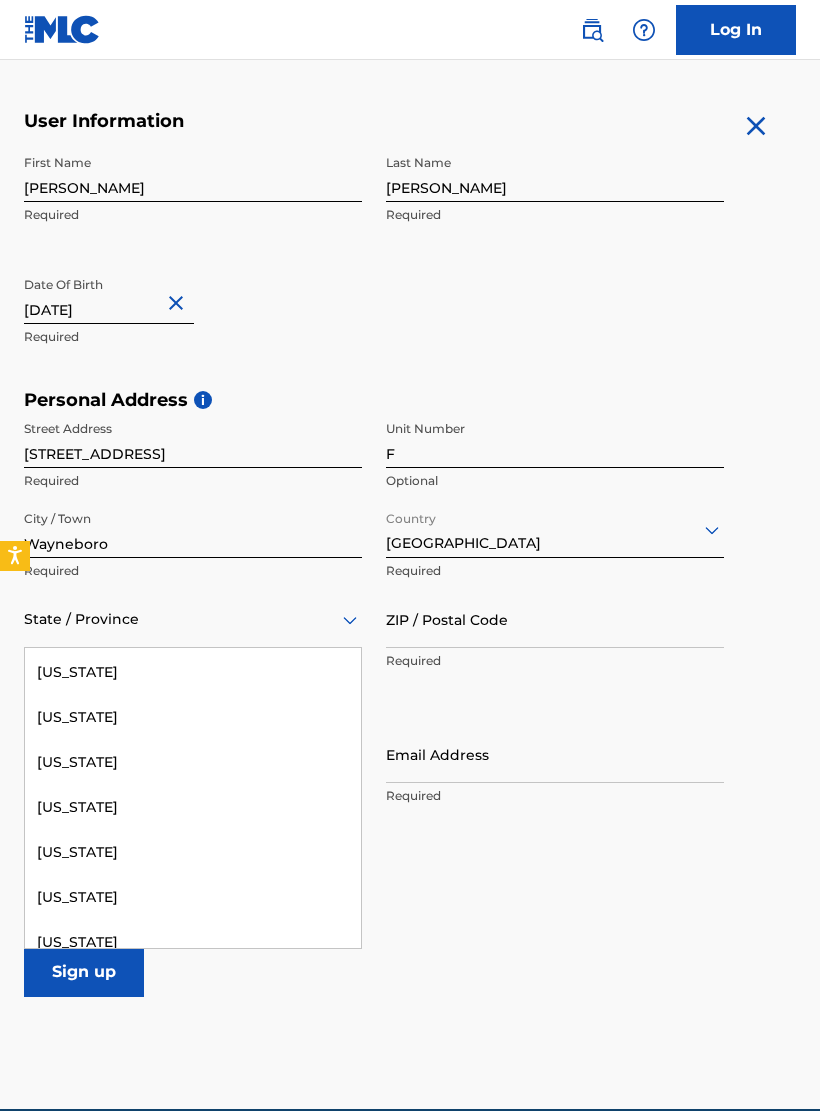 click on "Georgia" at bounding box center (193, 717) 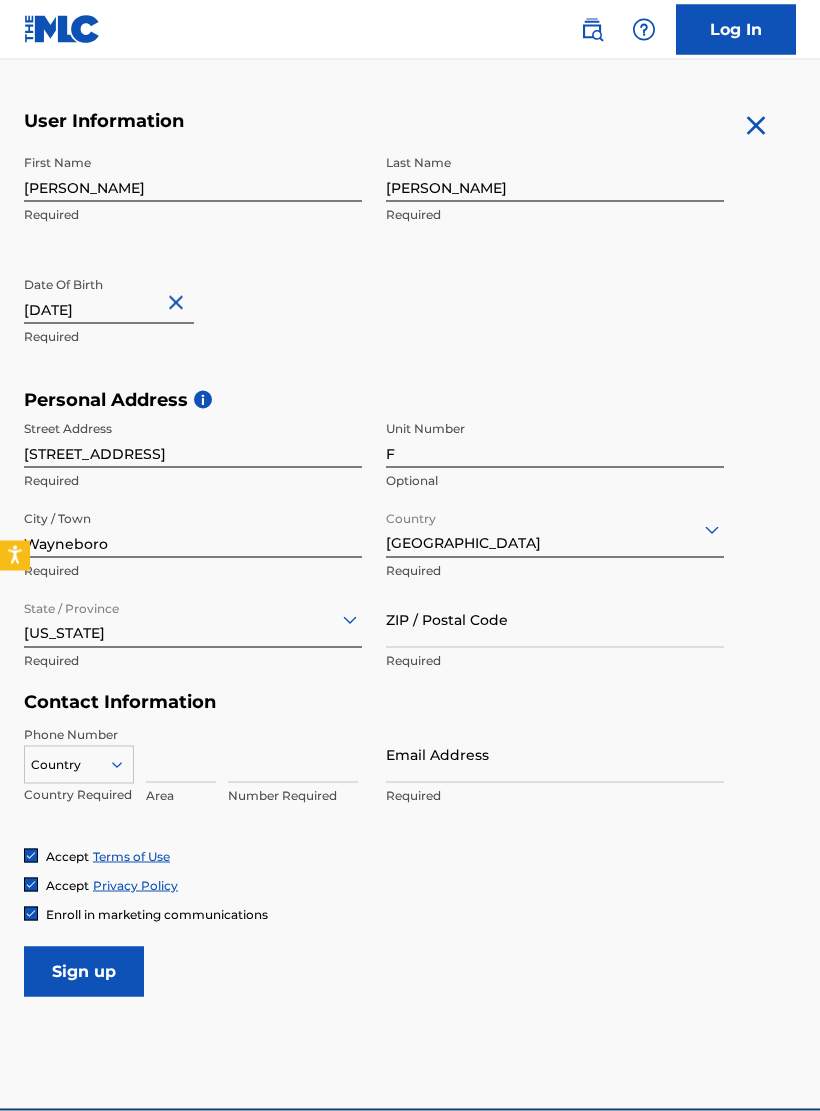 click on "ZIP / Postal Code" at bounding box center (555, 619) 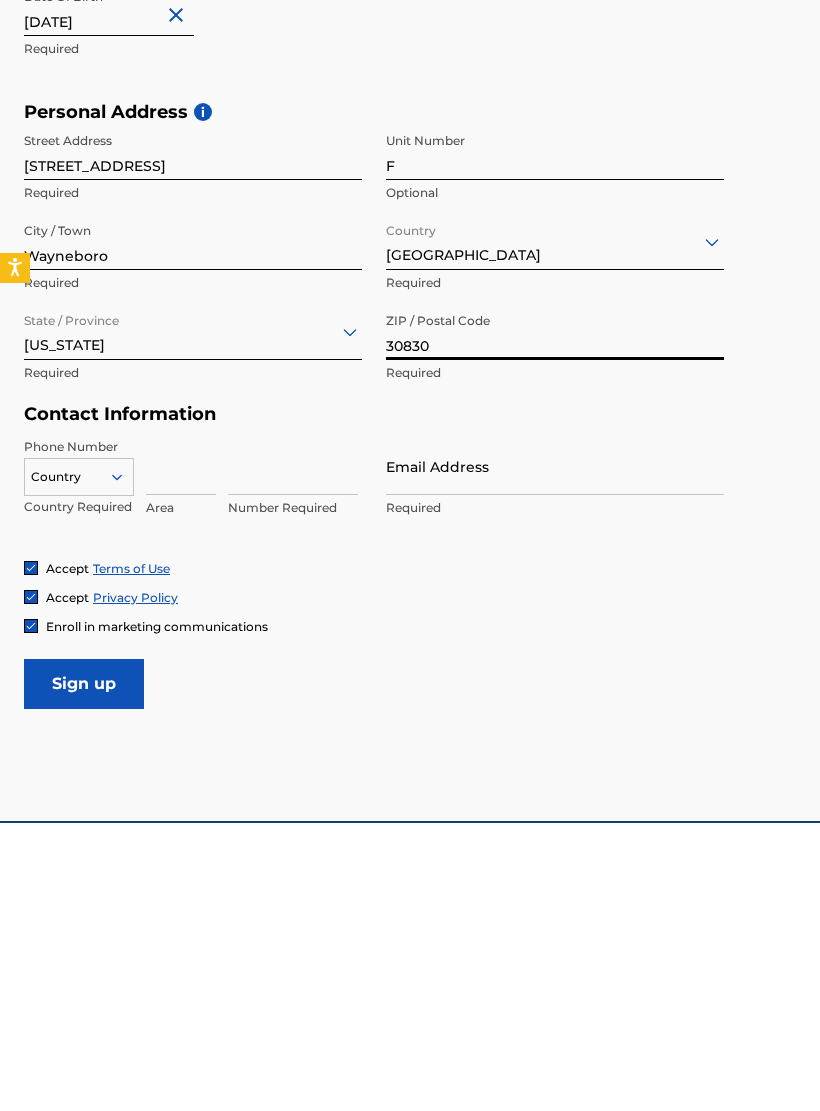 type on "30830" 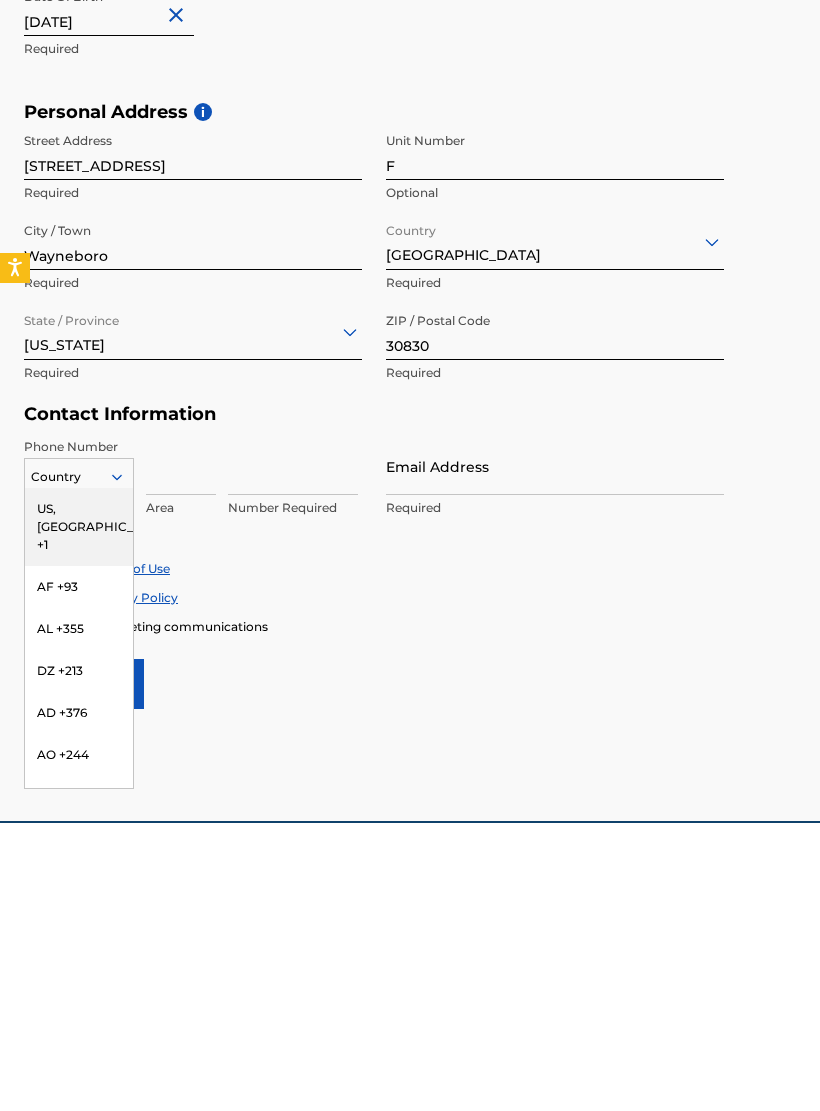 click on "US, [GEOGRAPHIC_DATA] +1" at bounding box center [79, 815] 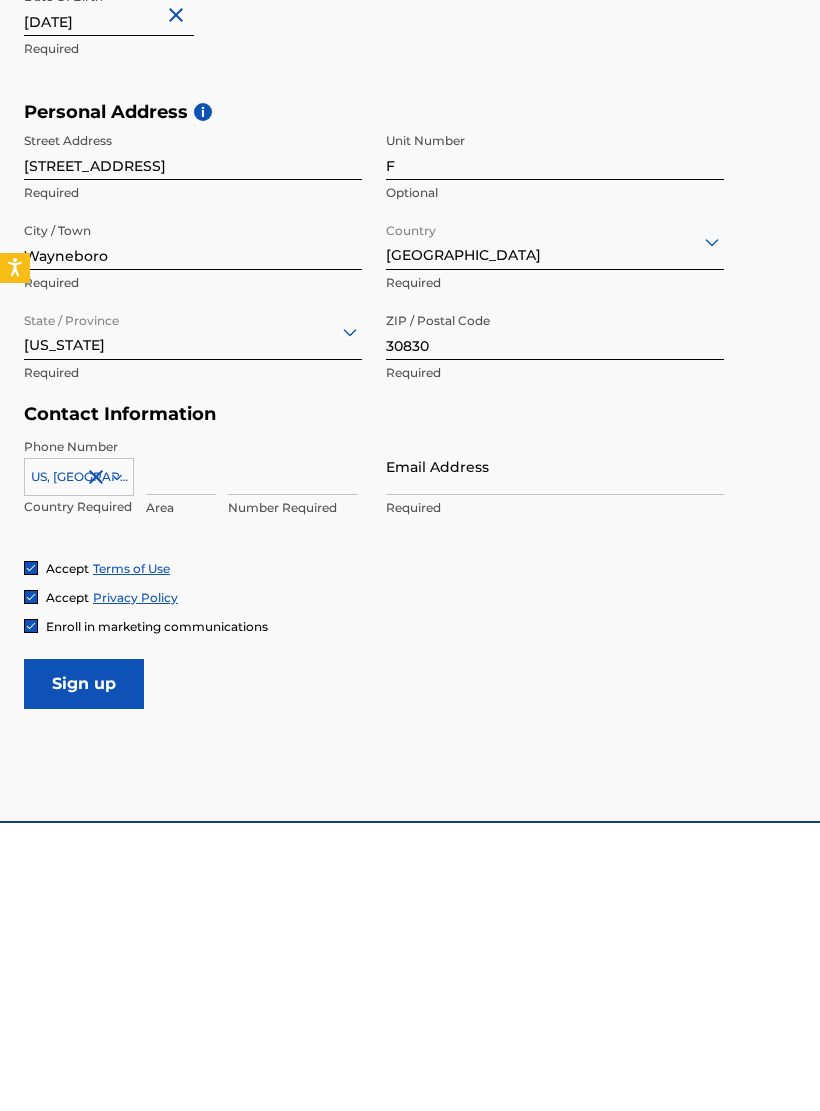 scroll, scrollTop: 446, scrollLeft: 0, axis: vertical 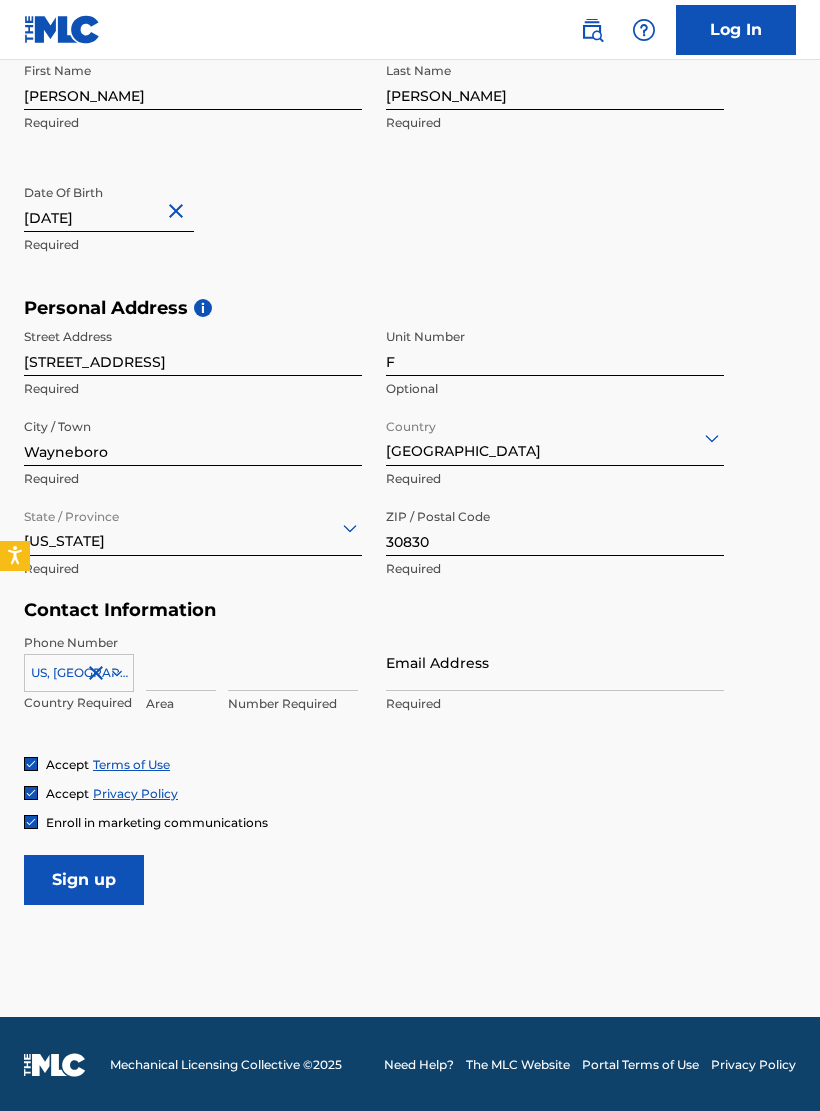 click at bounding box center [181, 662] 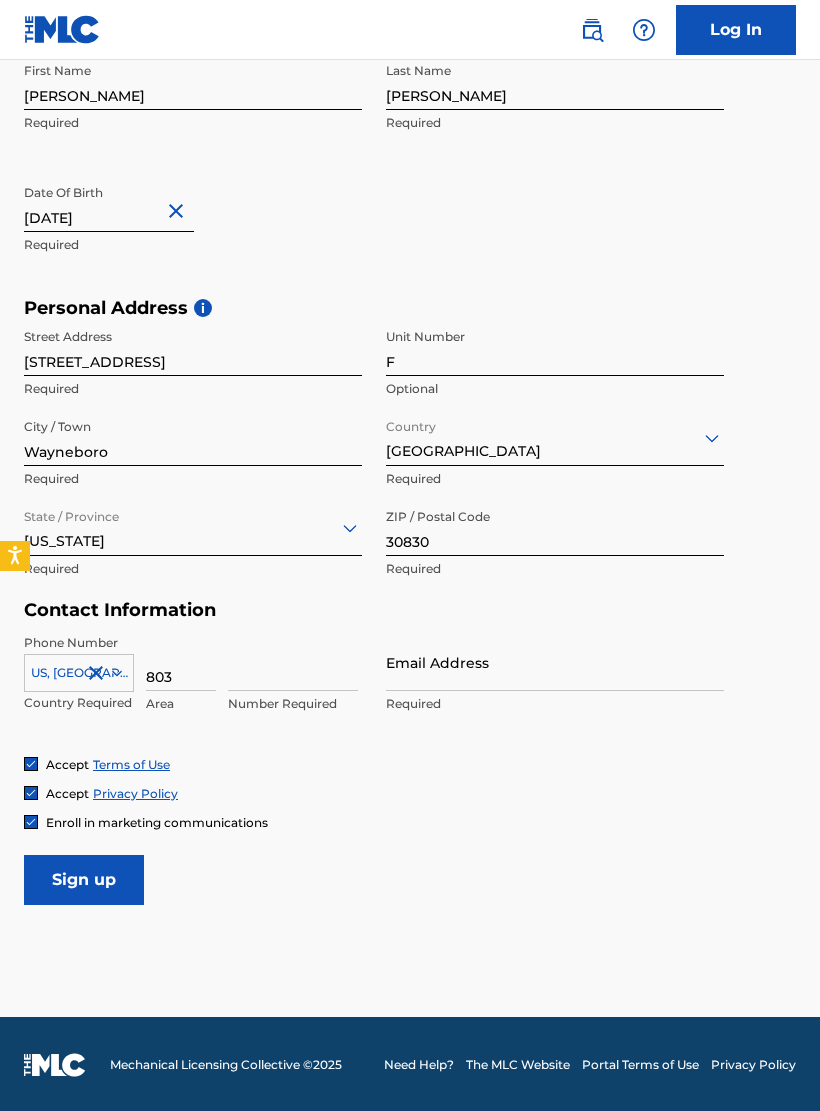 type on "803" 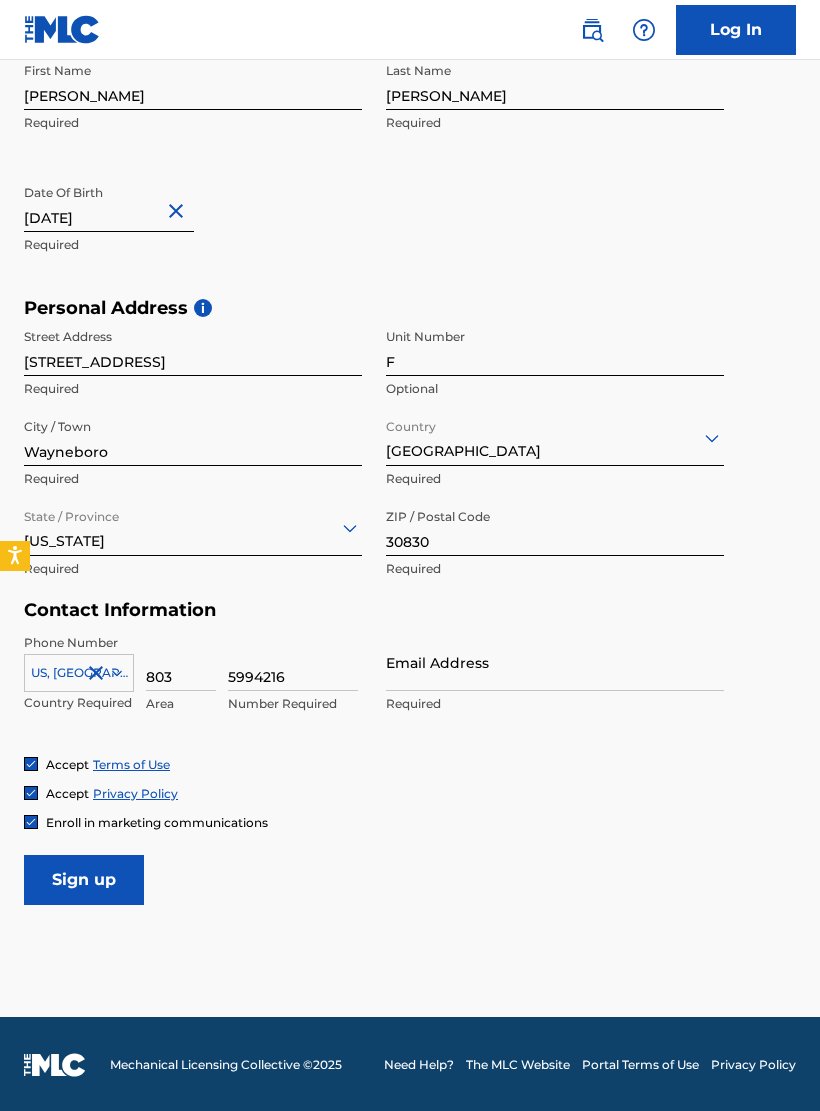 type on "5994216" 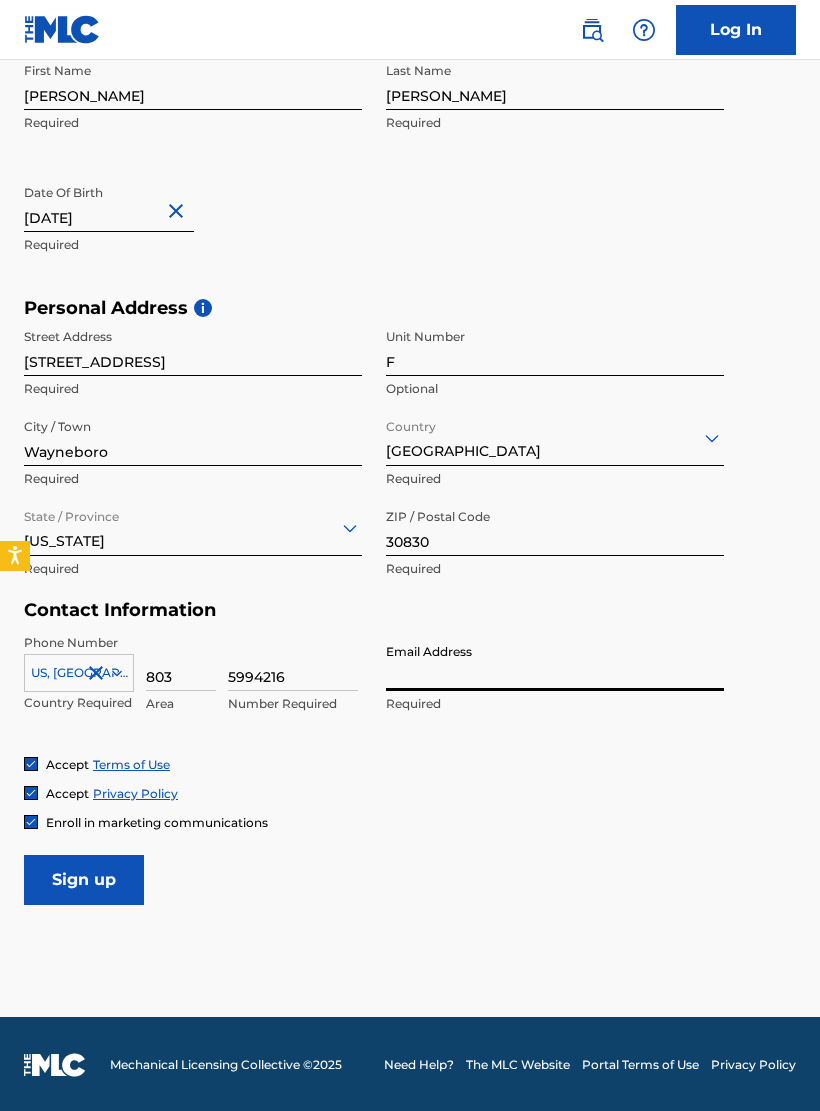 type on "[EMAIL_ADDRESS][DOMAIN_NAME]" 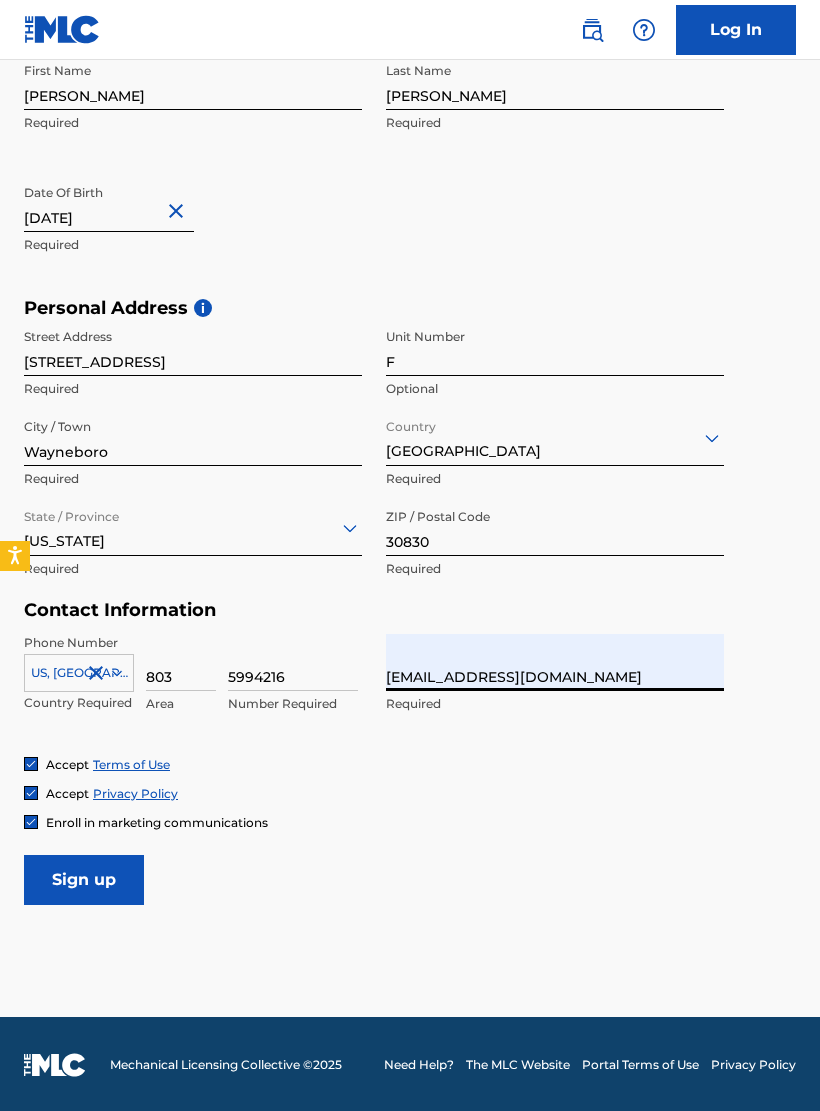 type on "United States" 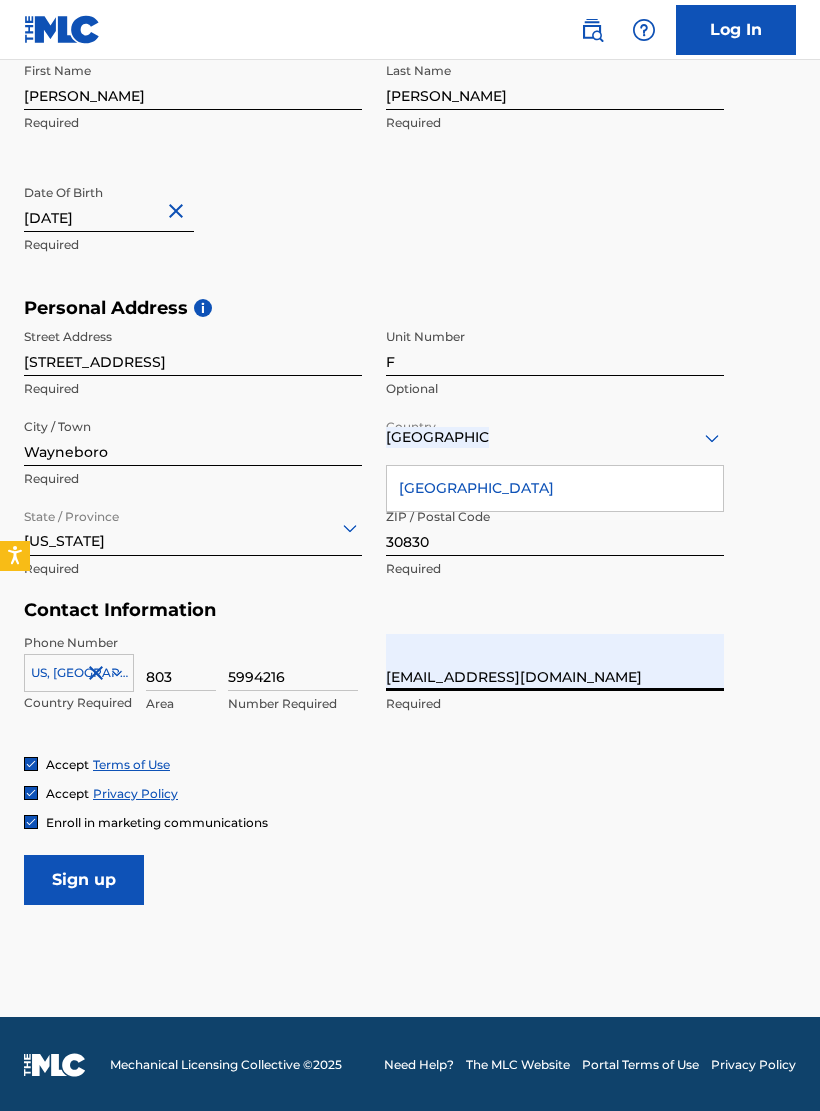 click on "Sign up" at bounding box center [84, 880] 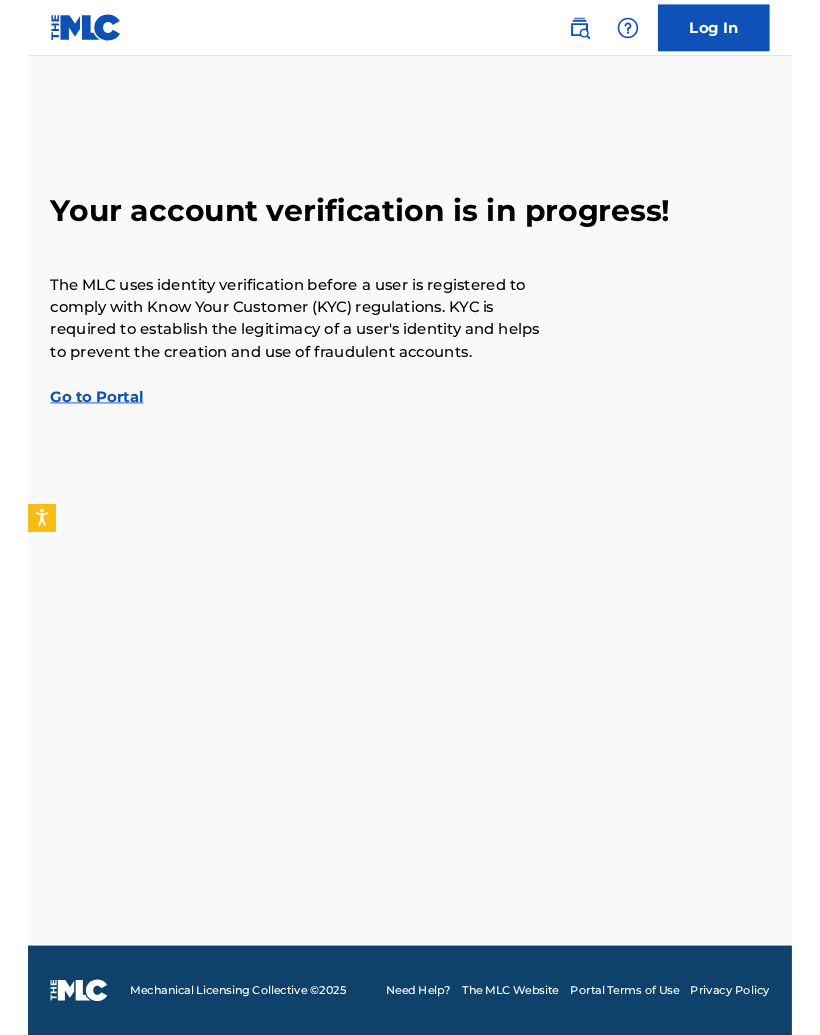 scroll, scrollTop: 0, scrollLeft: 0, axis: both 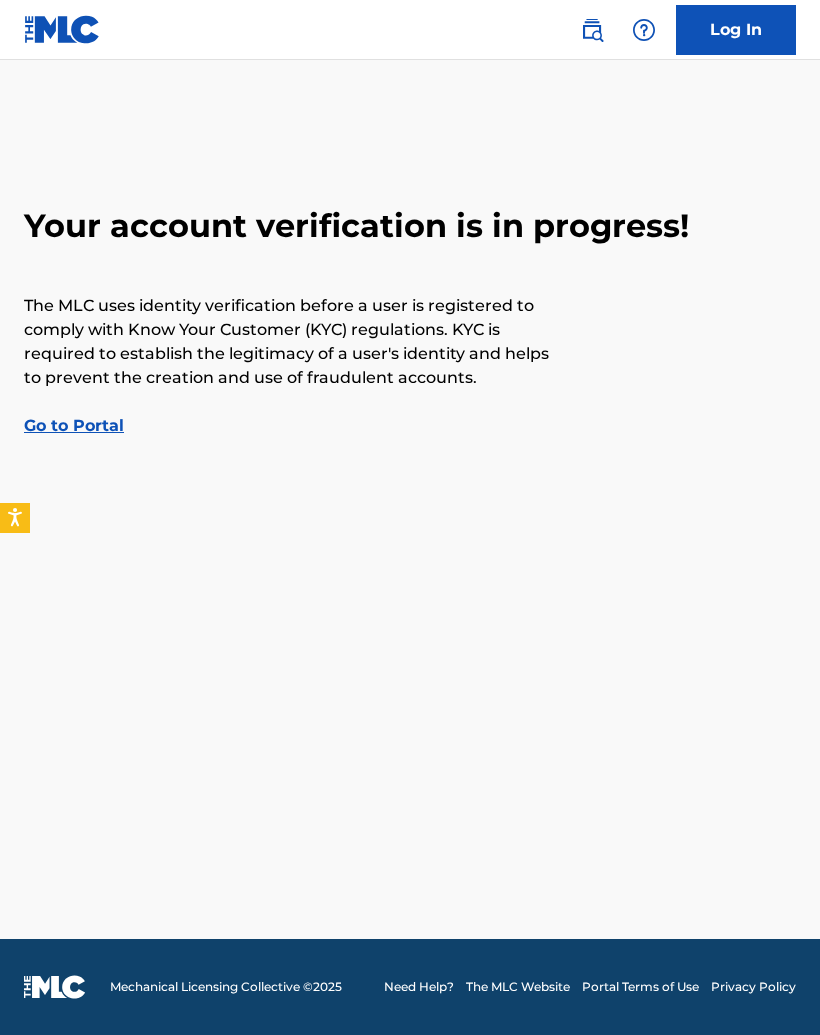 click on "Go to Portal" at bounding box center [74, 425] 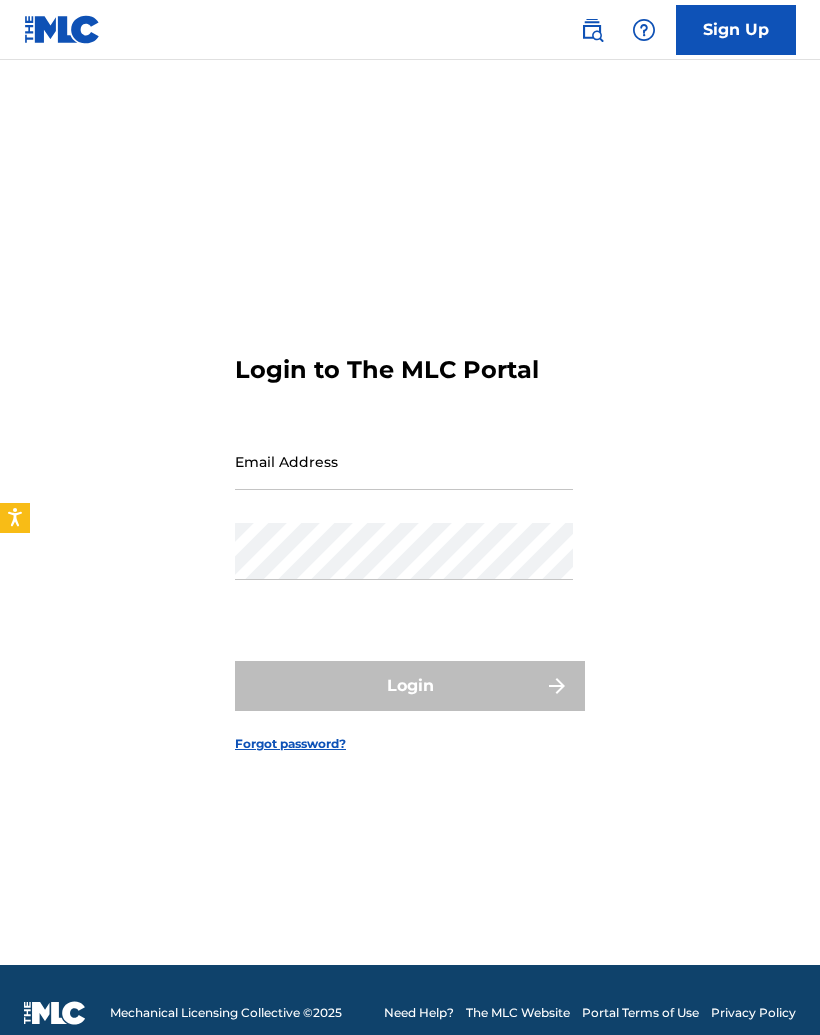 click on "Email Address" at bounding box center (404, 461) 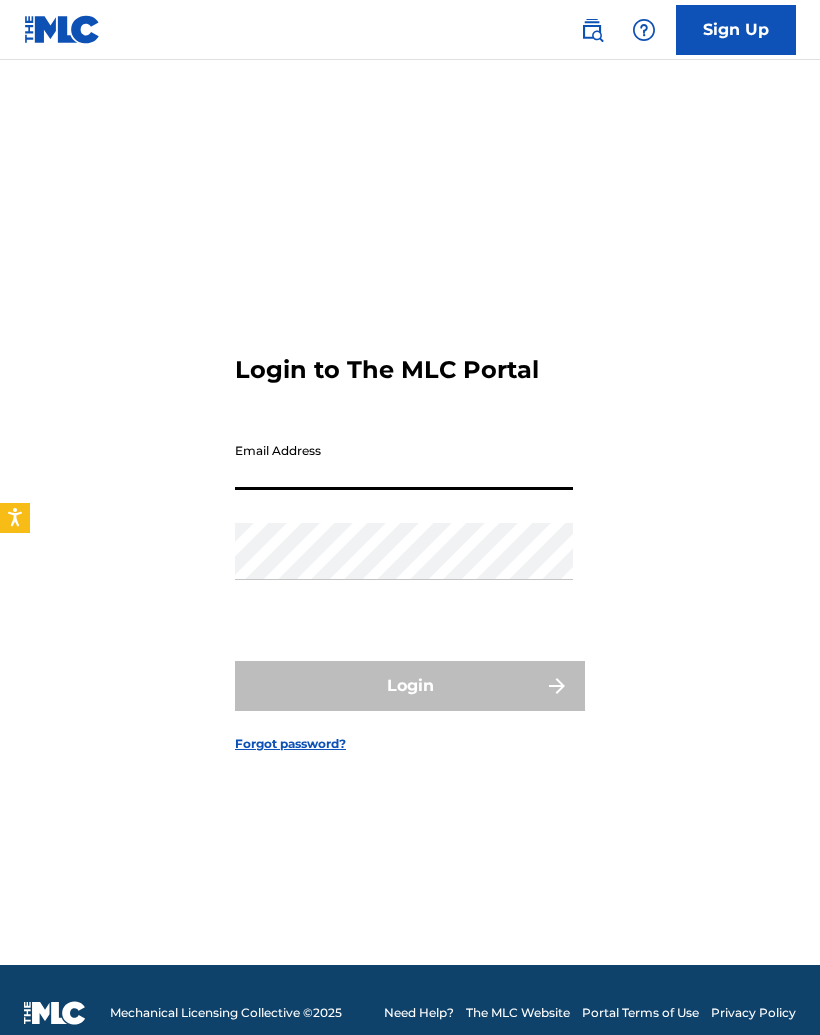 type on "[EMAIL_ADDRESS][DOMAIN_NAME]" 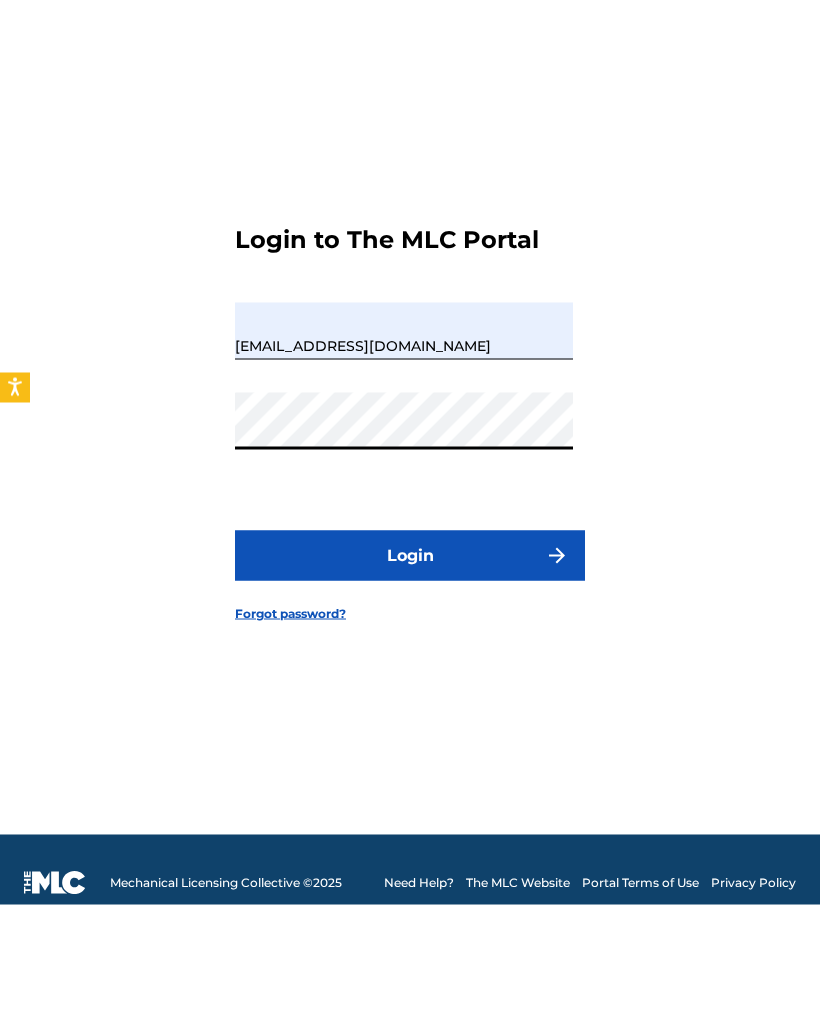 click on "Login" at bounding box center (410, 686) 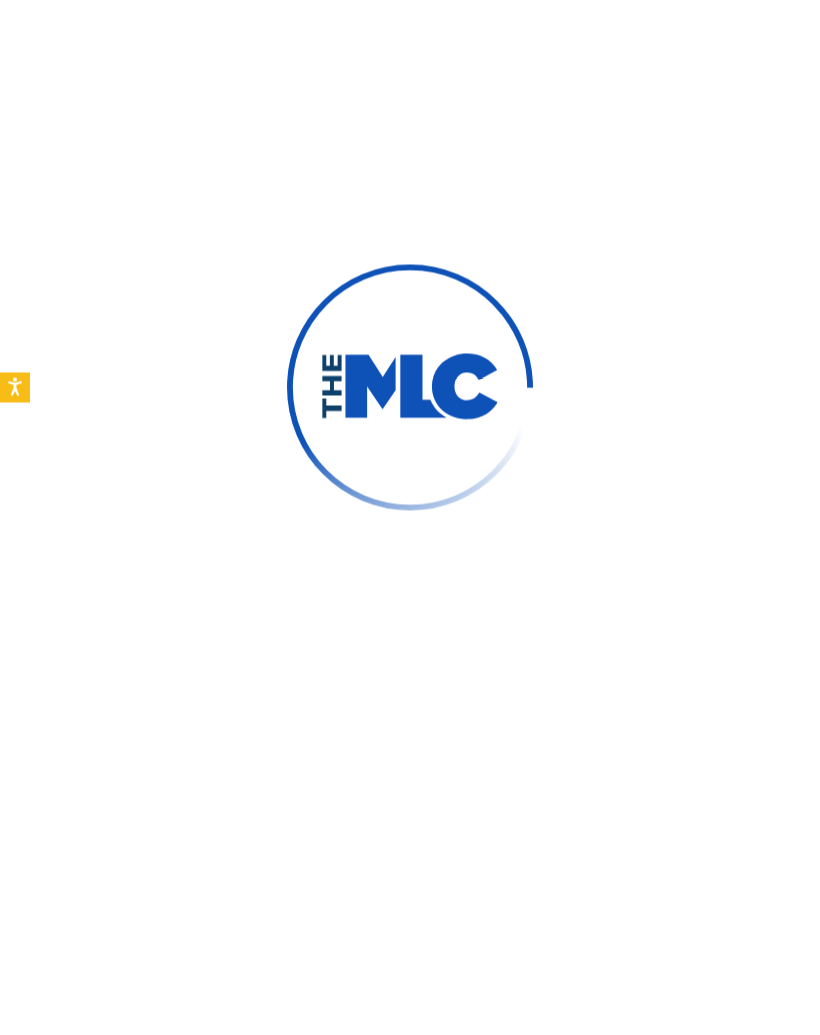 scroll, scrollTop: 51, scrollLeft: 0, axis: vertical 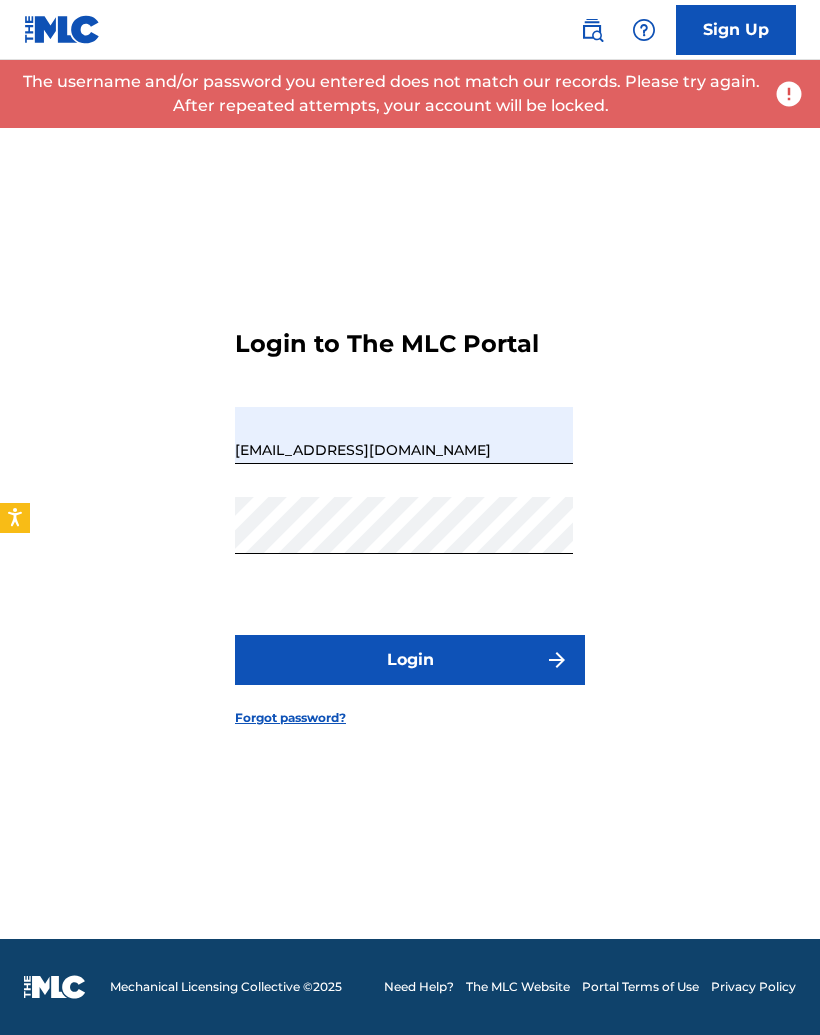 click on "Sign Up" at bounding box center [410, 30] 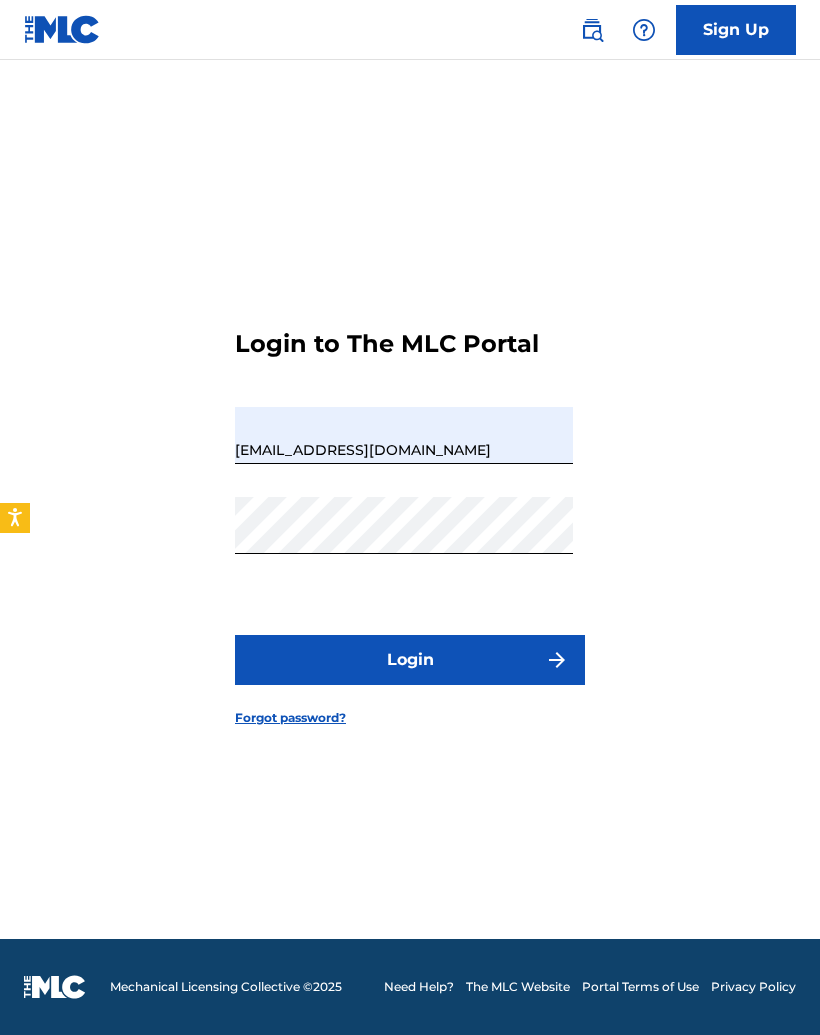 scroll, scrollTop: 1, scrollLeft: 0, axis: vertical 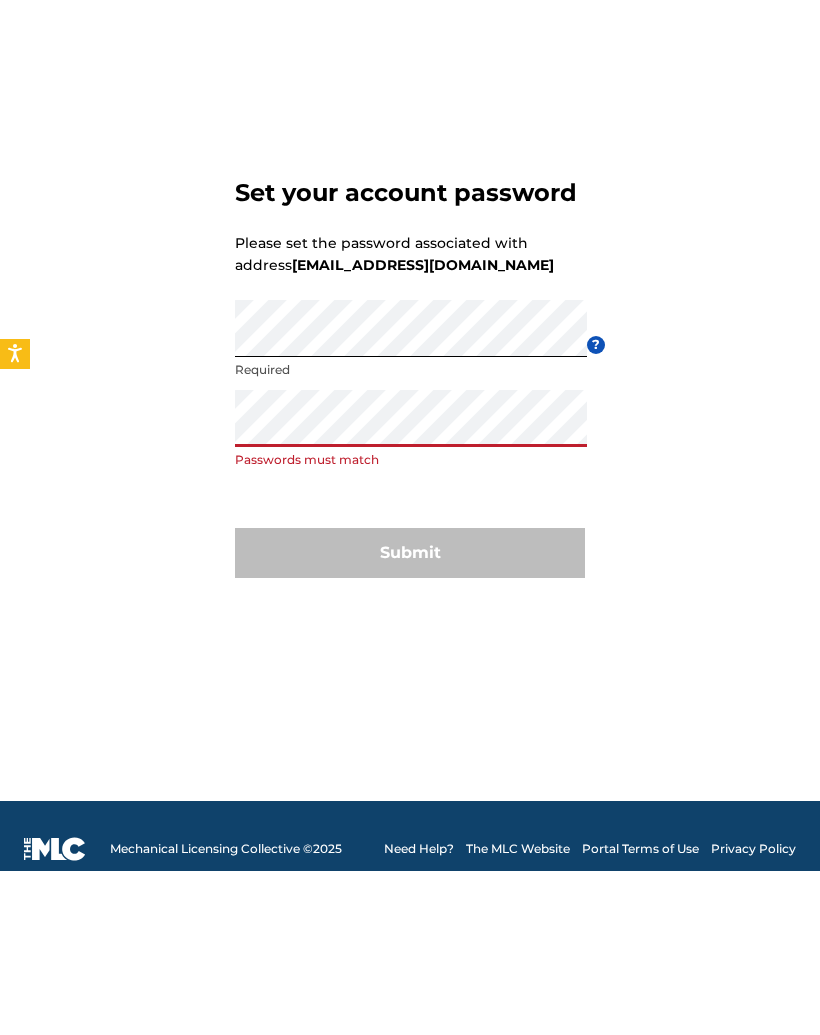click on "?" at bounding box center (596, 509) 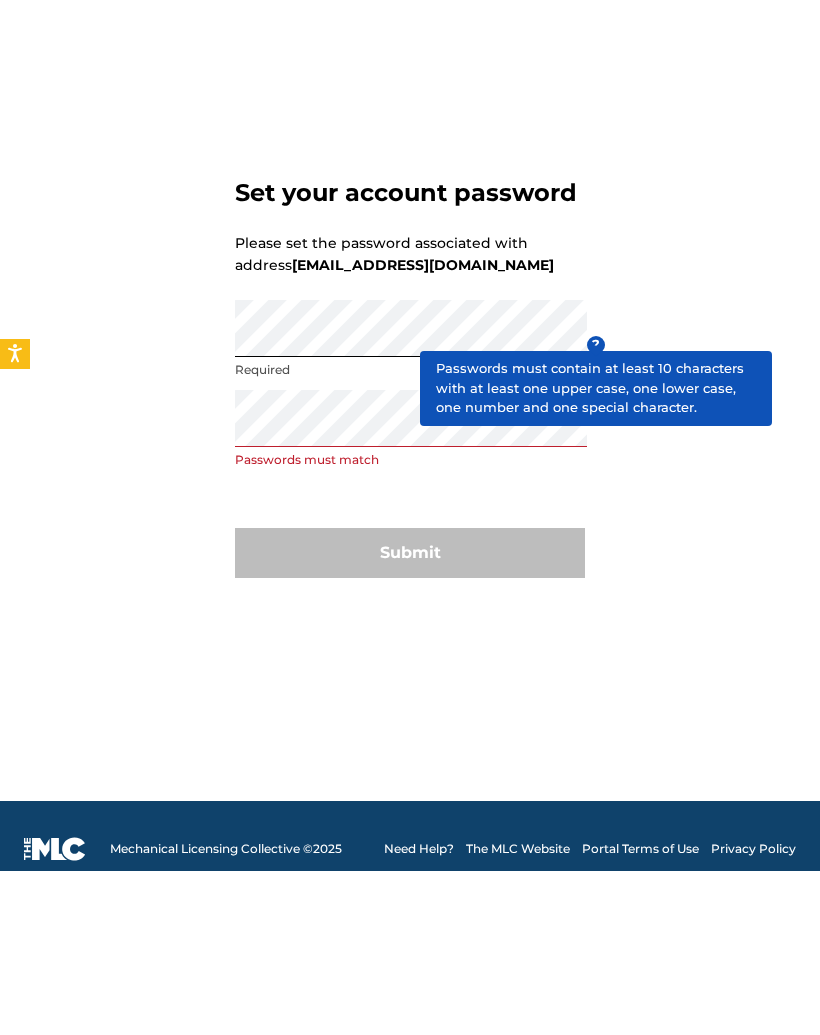 scroll, scrollTop: 51, scrollLeft: 0, axis: vertical 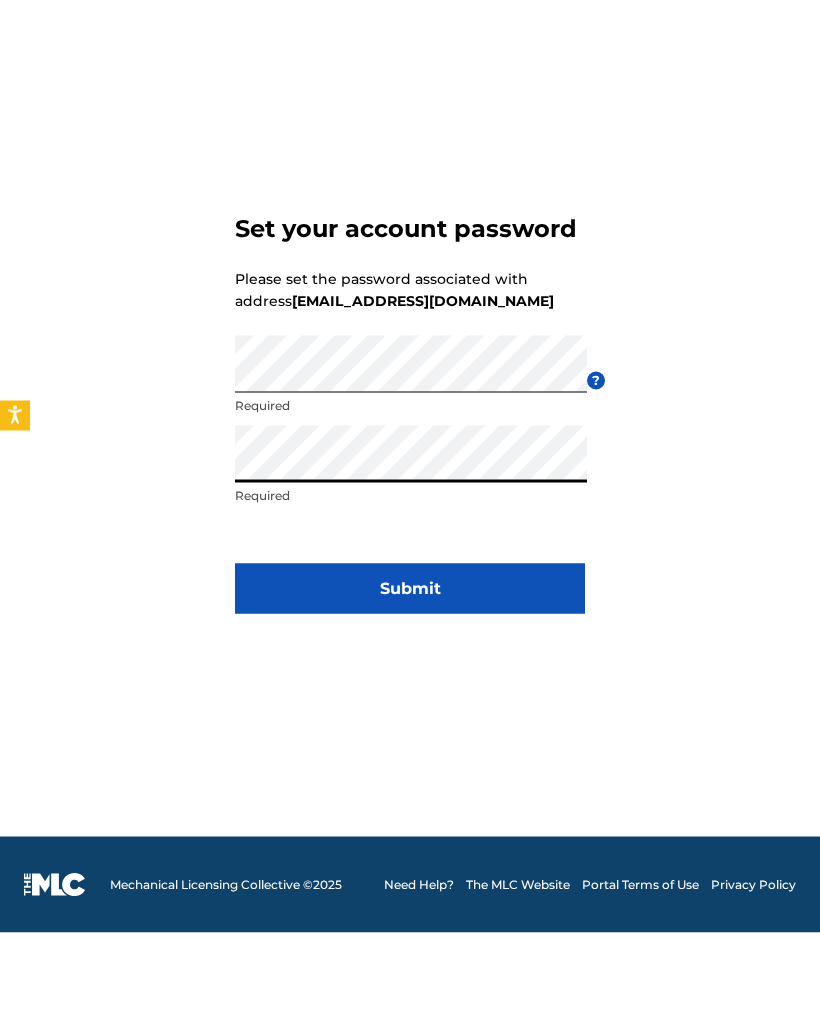 click on "Submit" at bounding box center (410, 691) 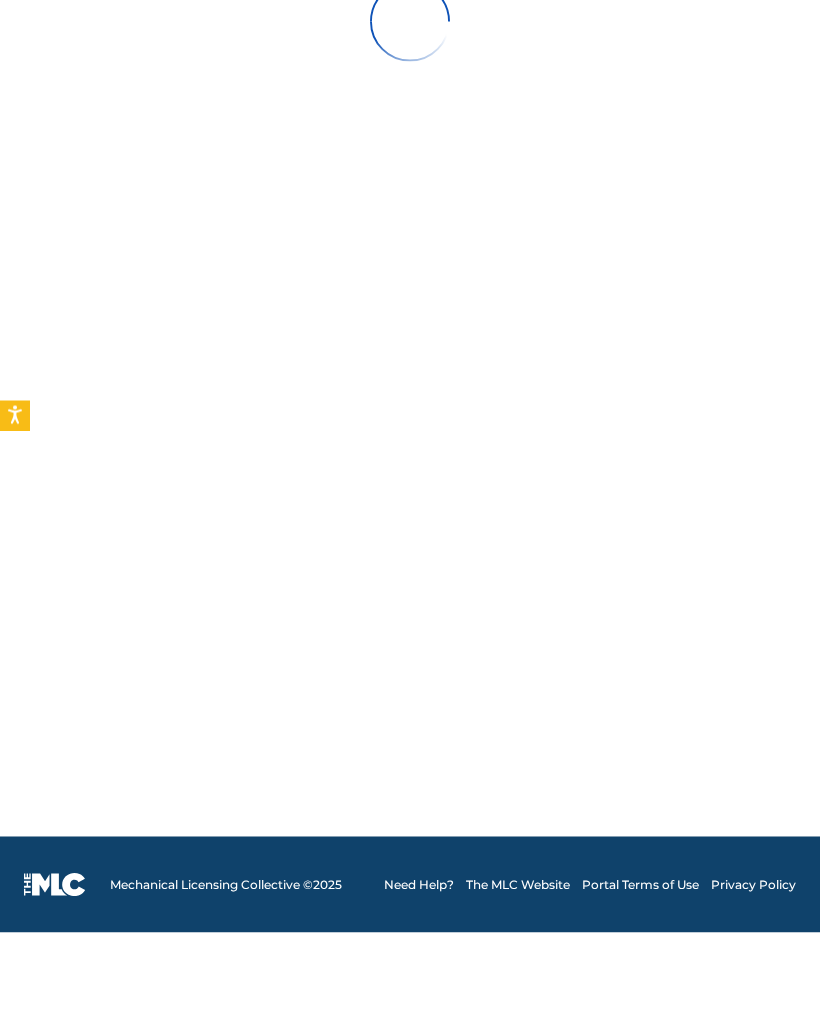 scroll, scrollTop: 25, scrollLeft: 0, axis: vertical 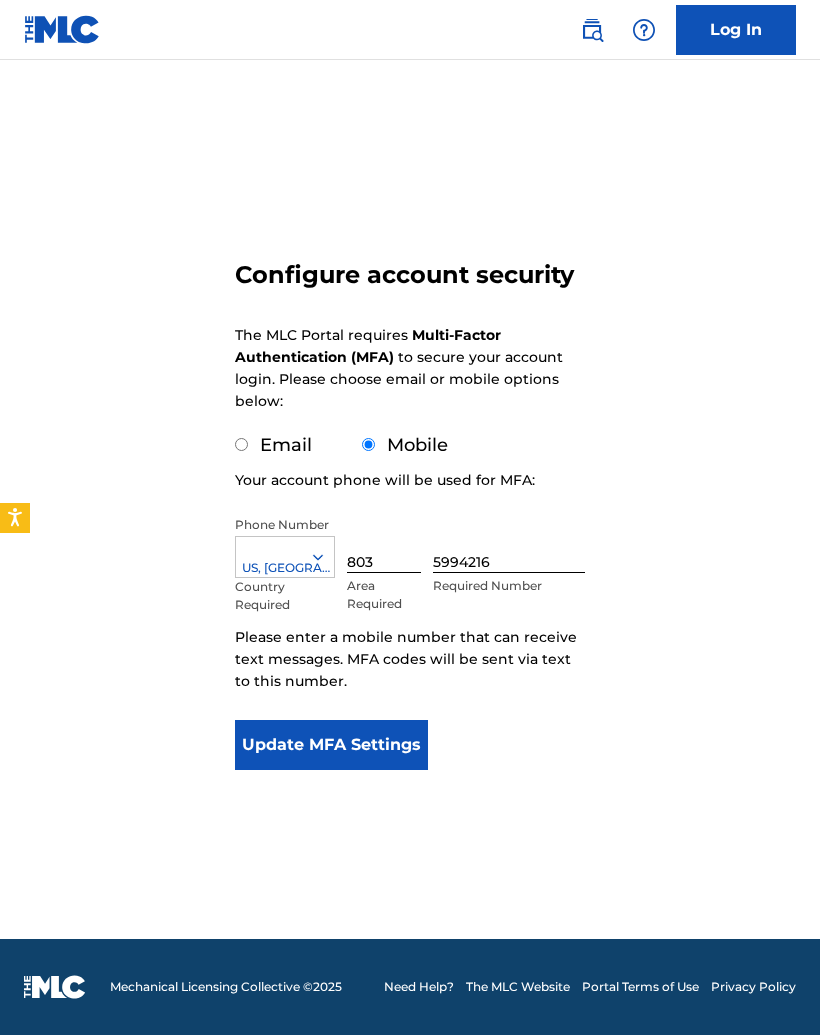 click on "Email" at bounding box center (241, 444) 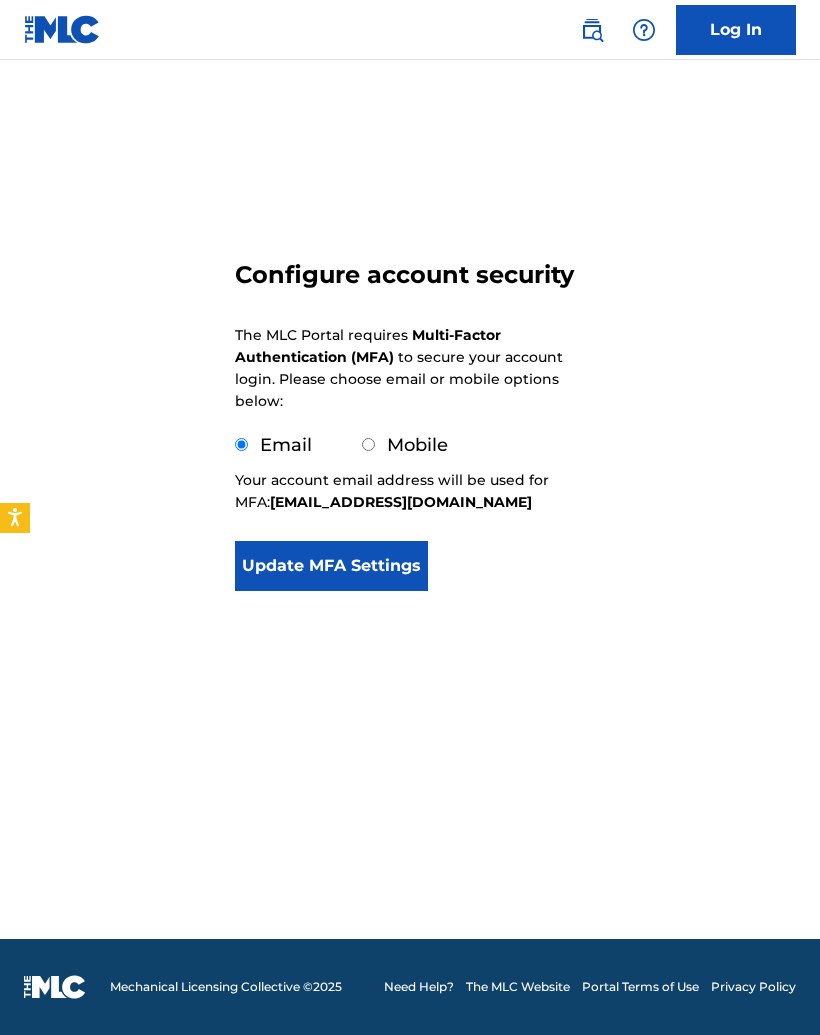 click on "Update MFA Settings" at bounding box center (331, 566) 